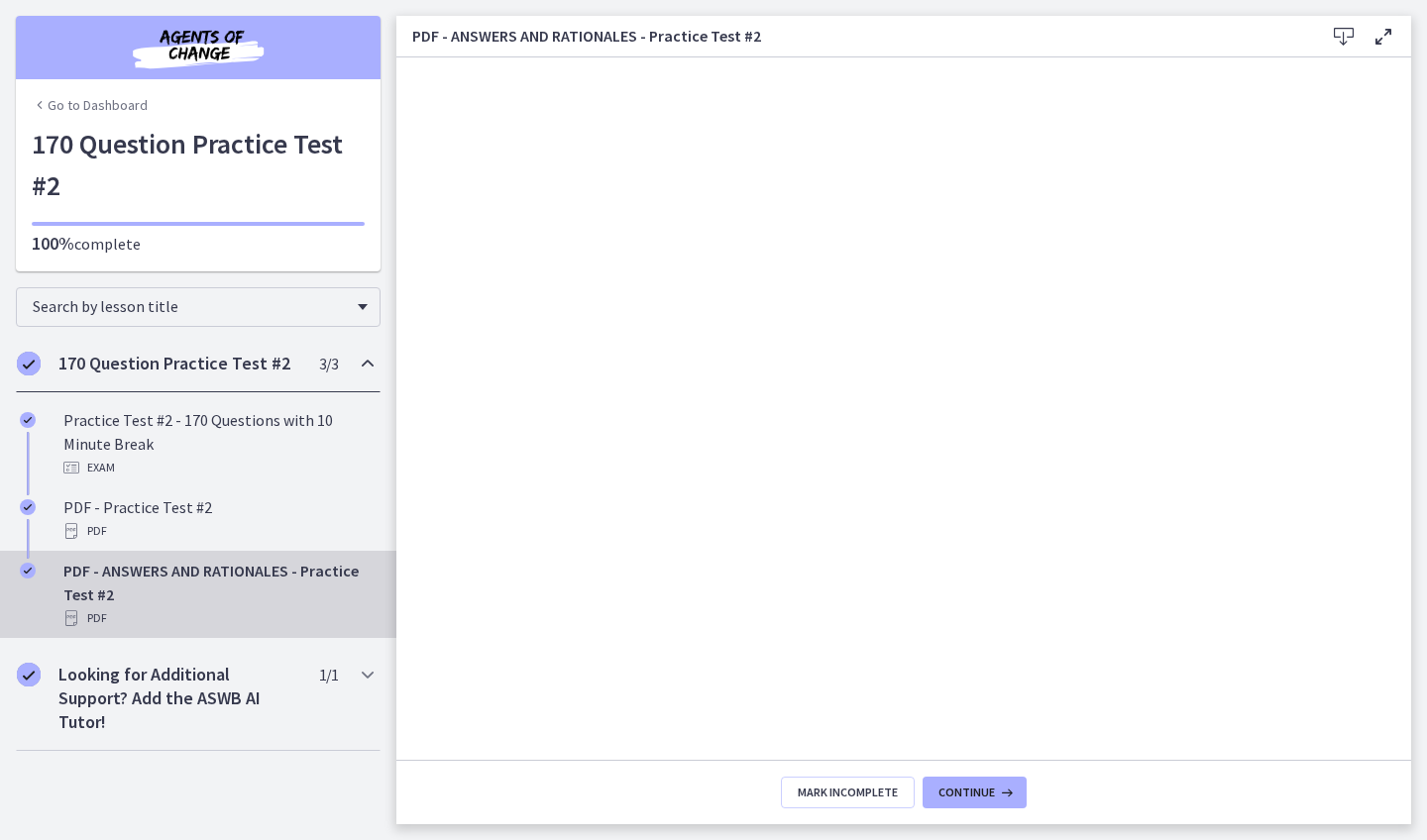 scroll, scrollTop: 0, scrollLeft: 0, axis: both 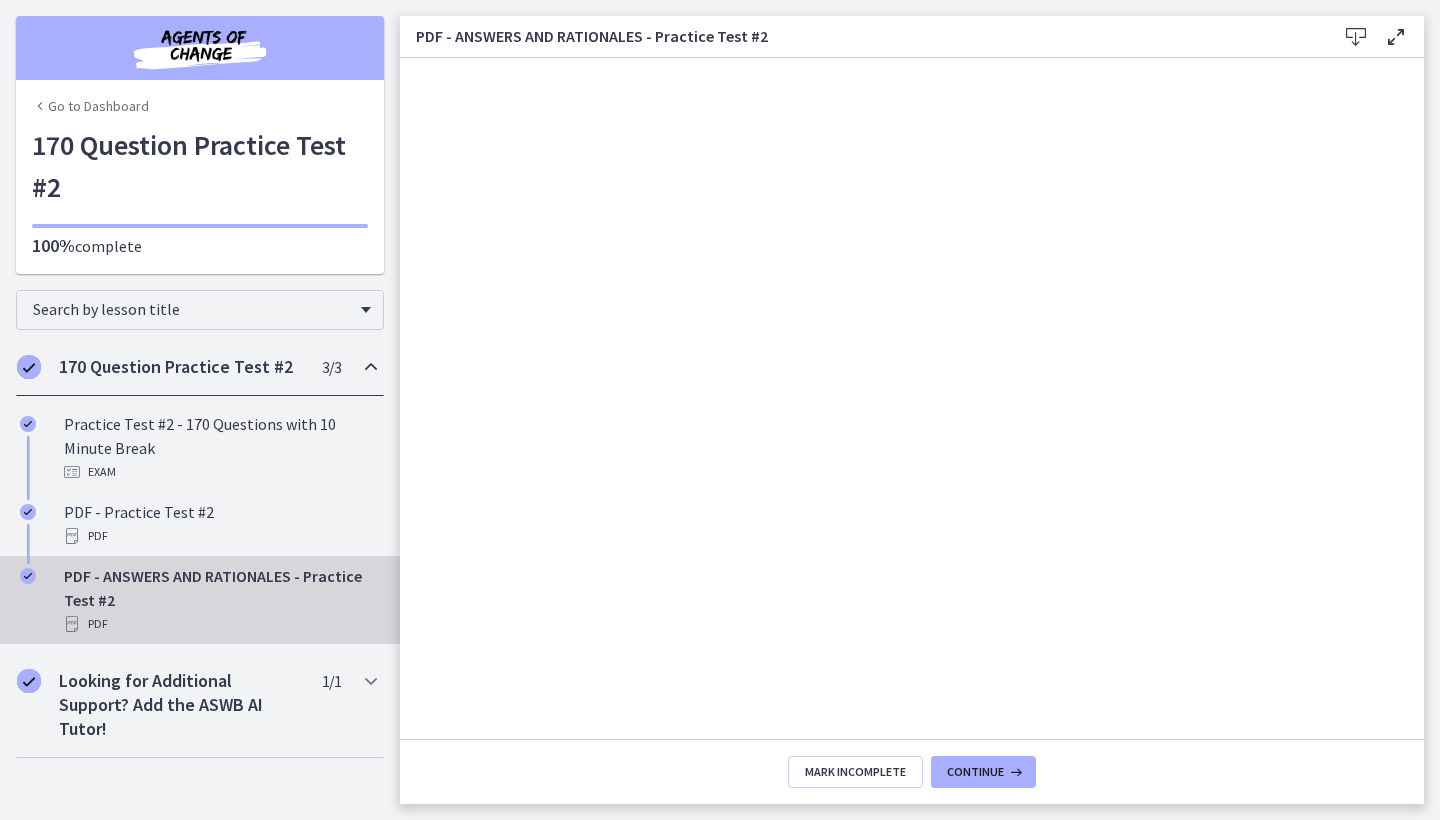 click at bounding box center (200, 48) 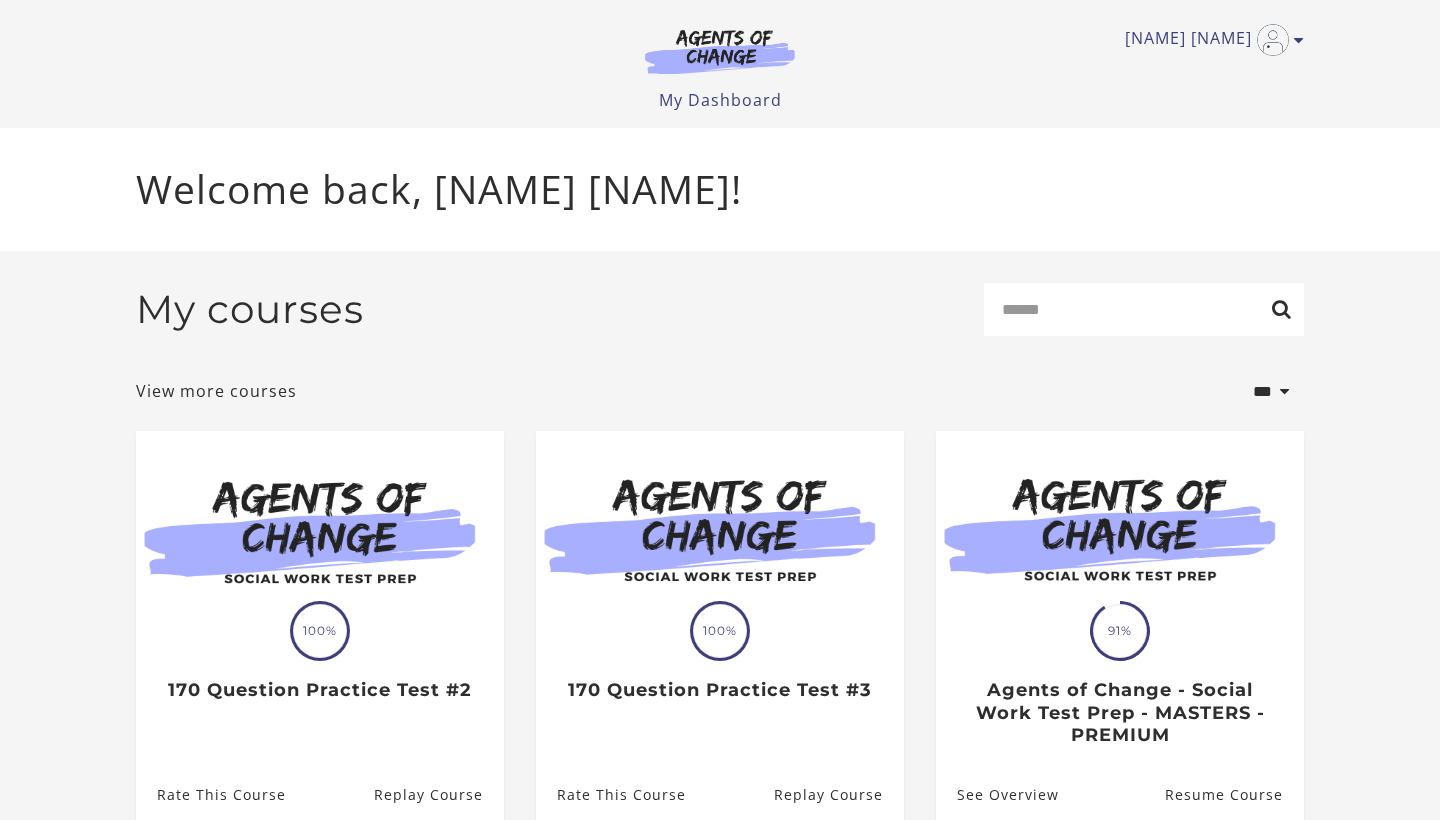 scroll, scrollTop: 0, scrollLeft: 0, axis: both 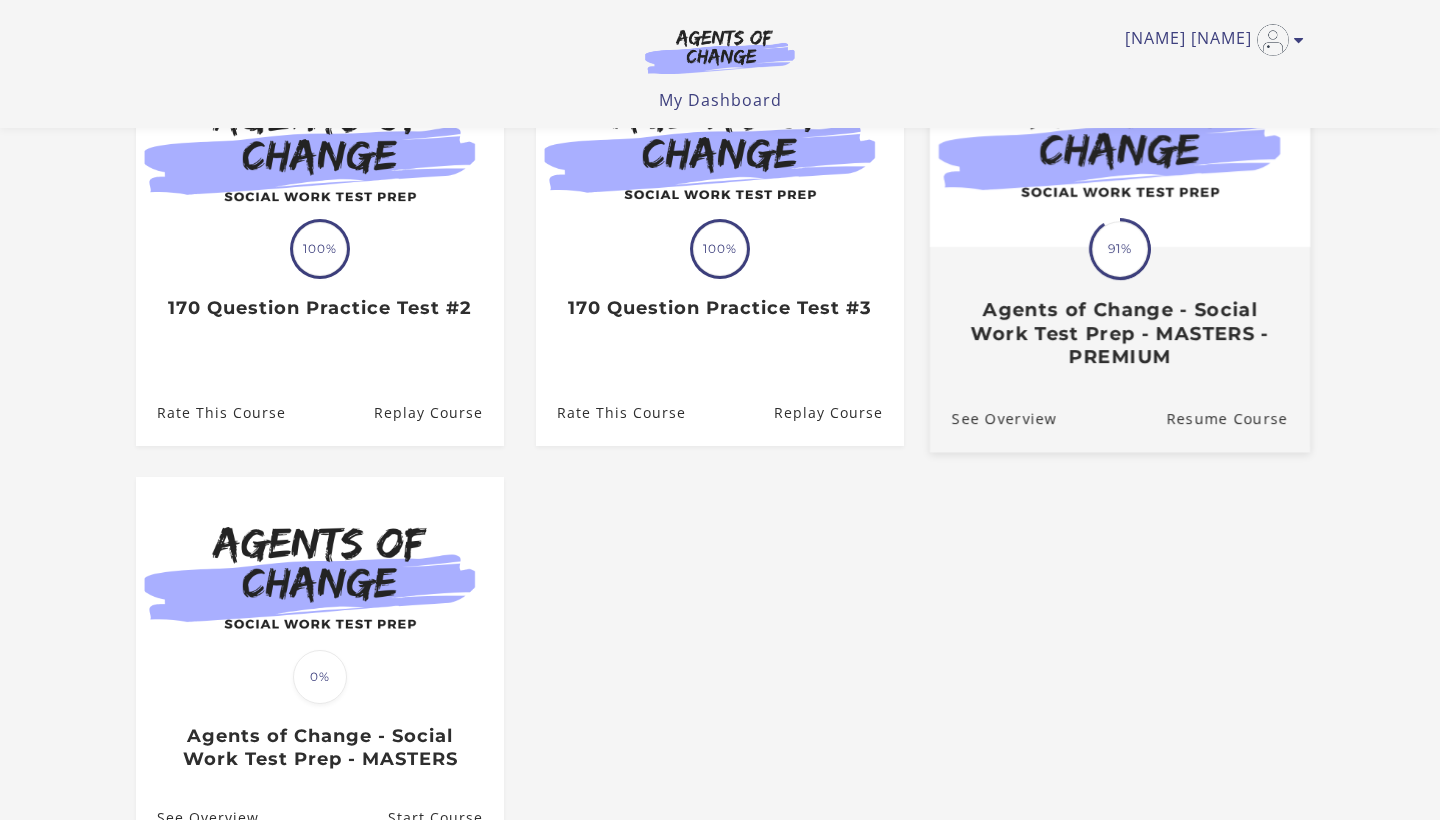 click at bounding box center (1120, 249) 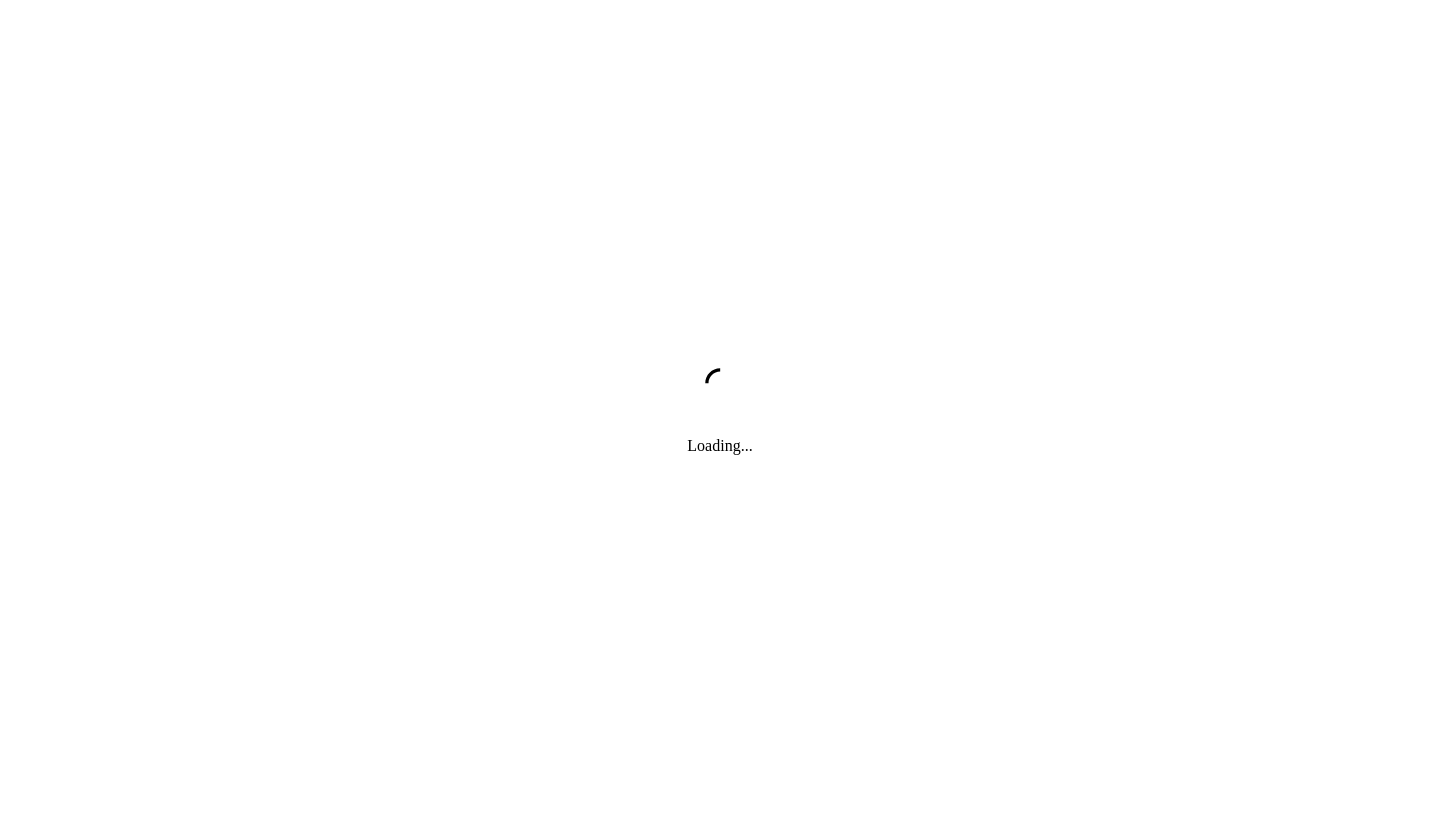 scroll, scrollTop: 0, scrollLeft: 0, axis: both 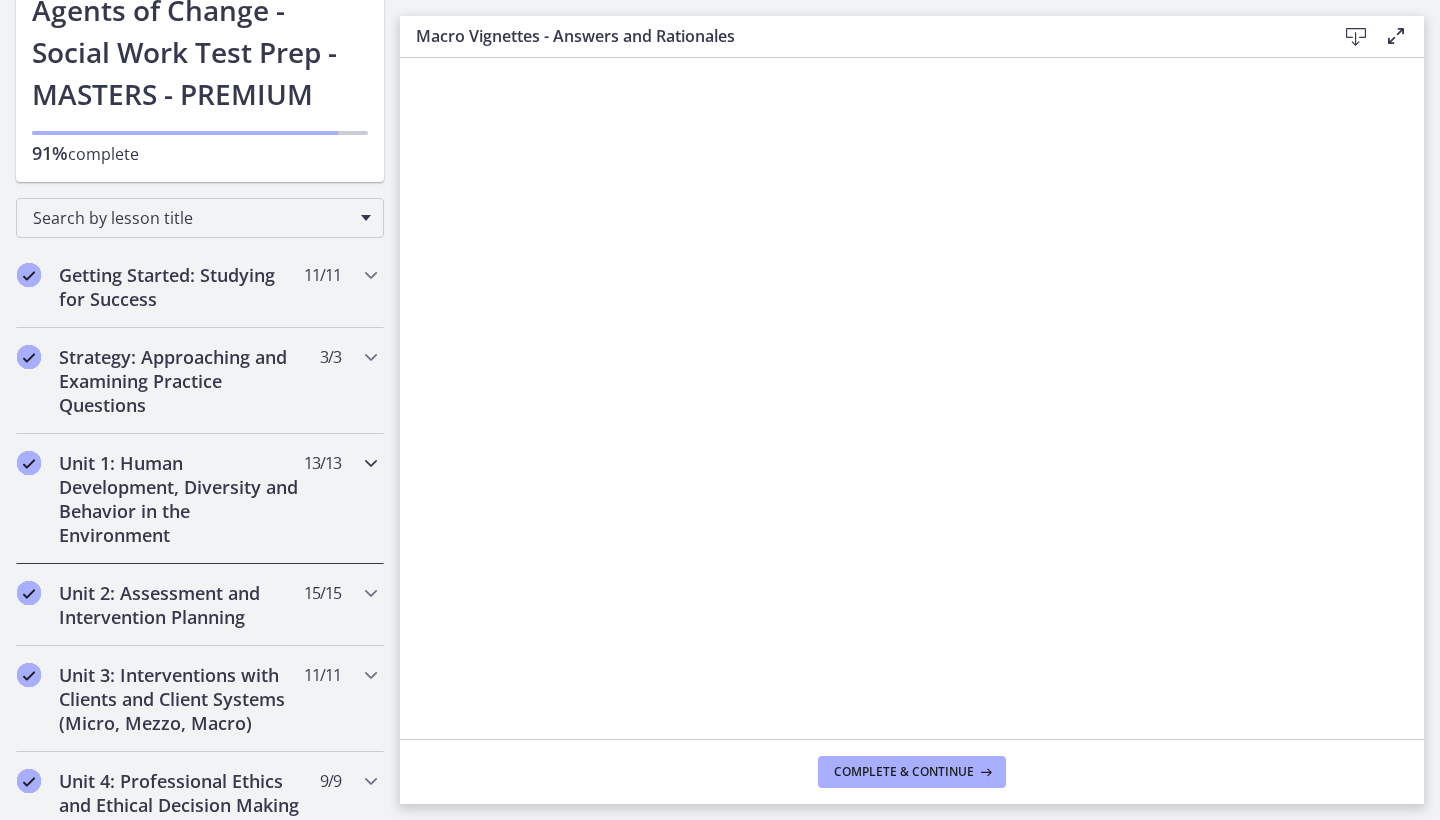 click on "Unit 1: Human Development, Diversity and Behavior in the Environment" at bounding box center (181, 499) 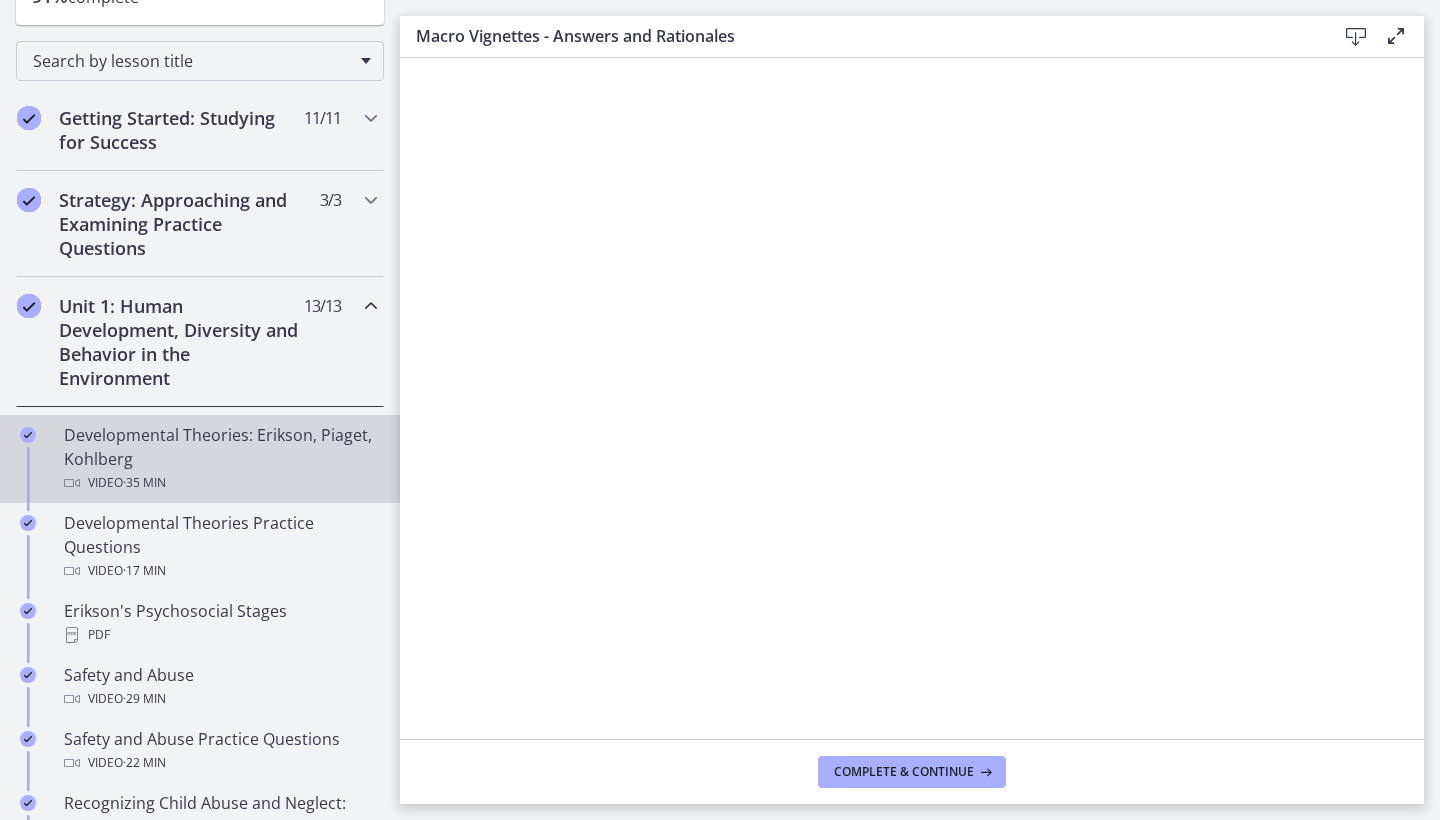scroll, scrollTop: 300, scrollLeft: 0, axis: vertical 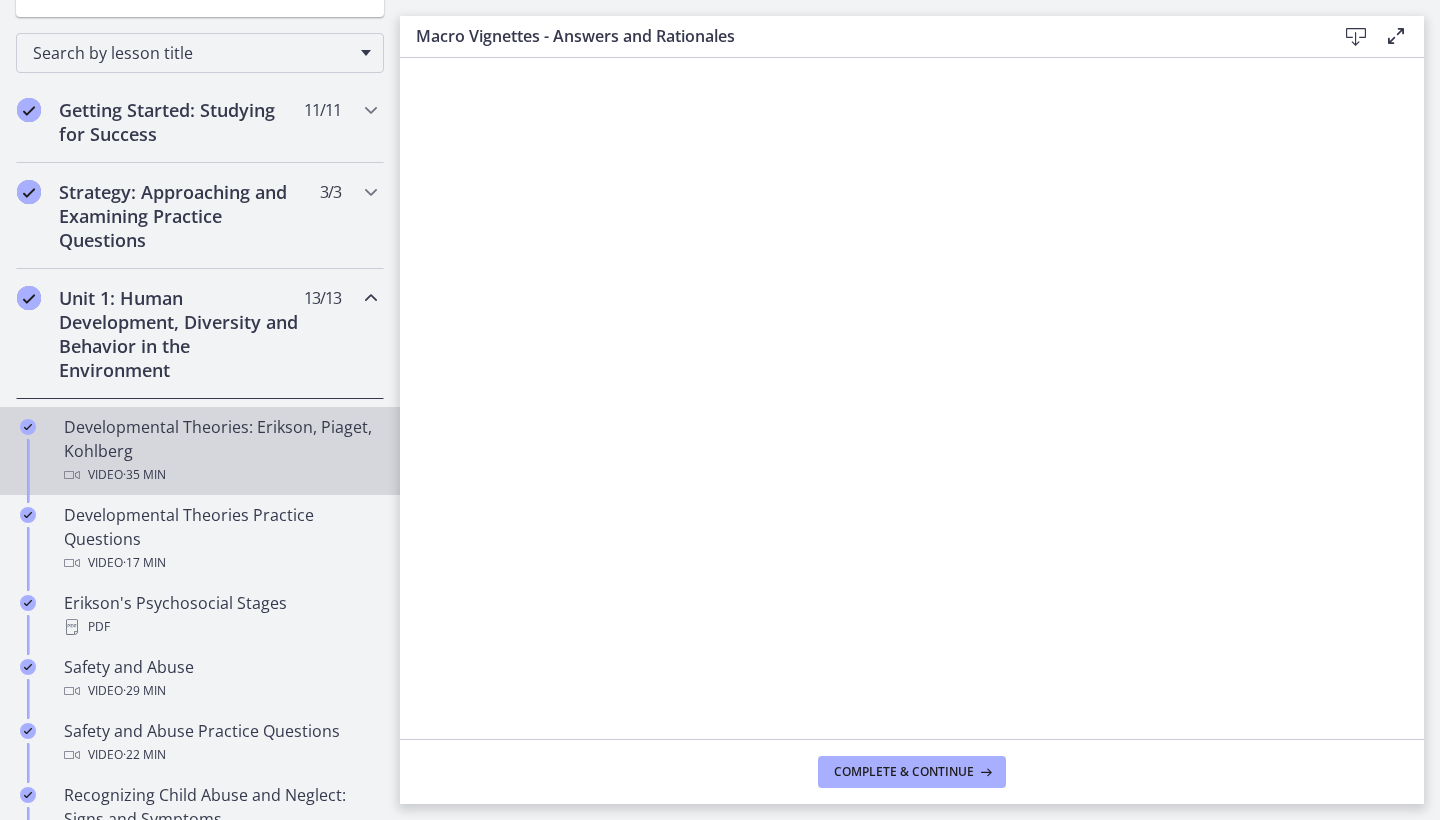 click on "Developmental Theories: Erikson, Piaget, Kohlberg
Video
·  35 min" at bounding box center [220, 451] 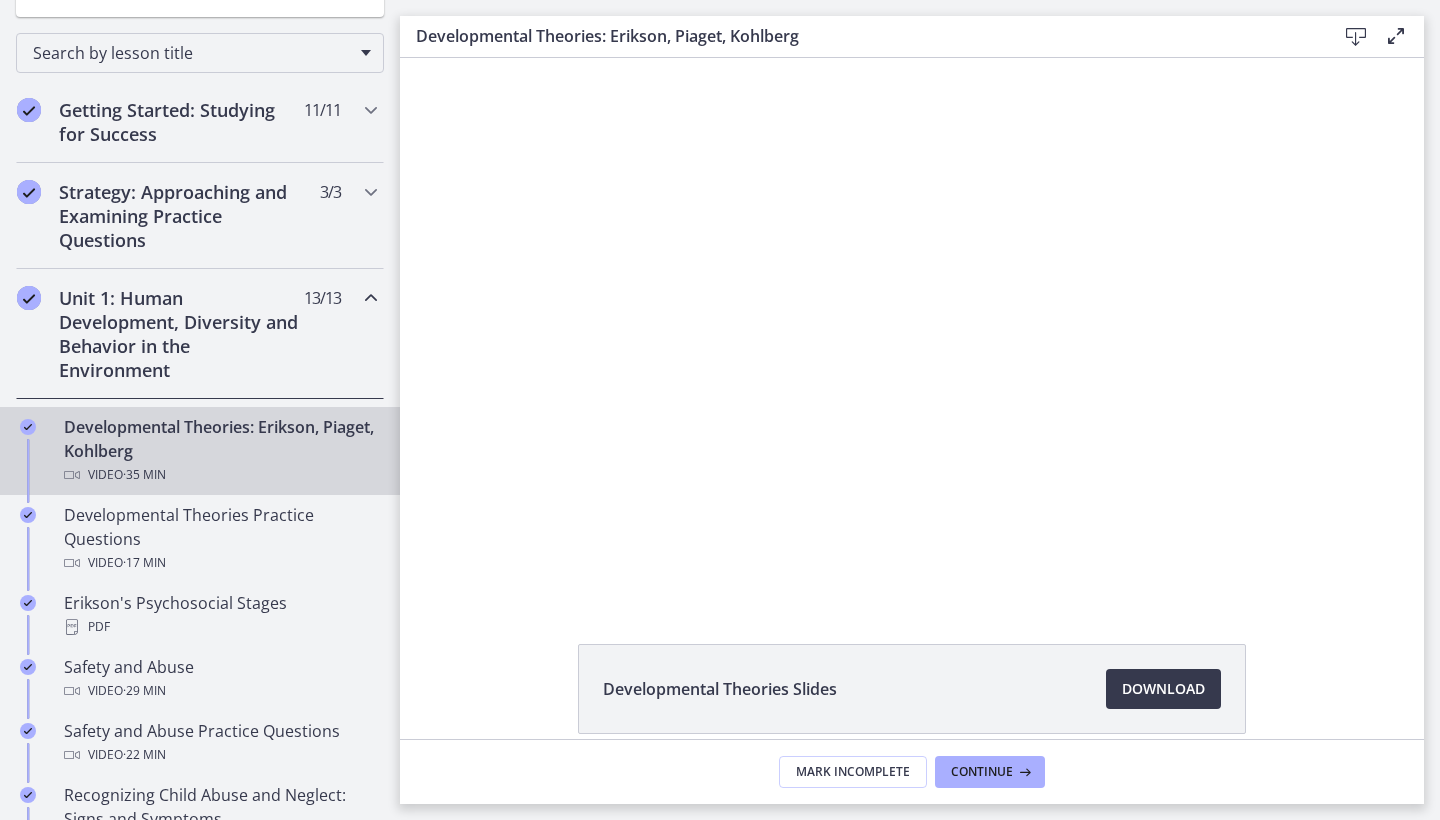 scroll, scrollTop: 0, scrollLeft: 0, axis: both 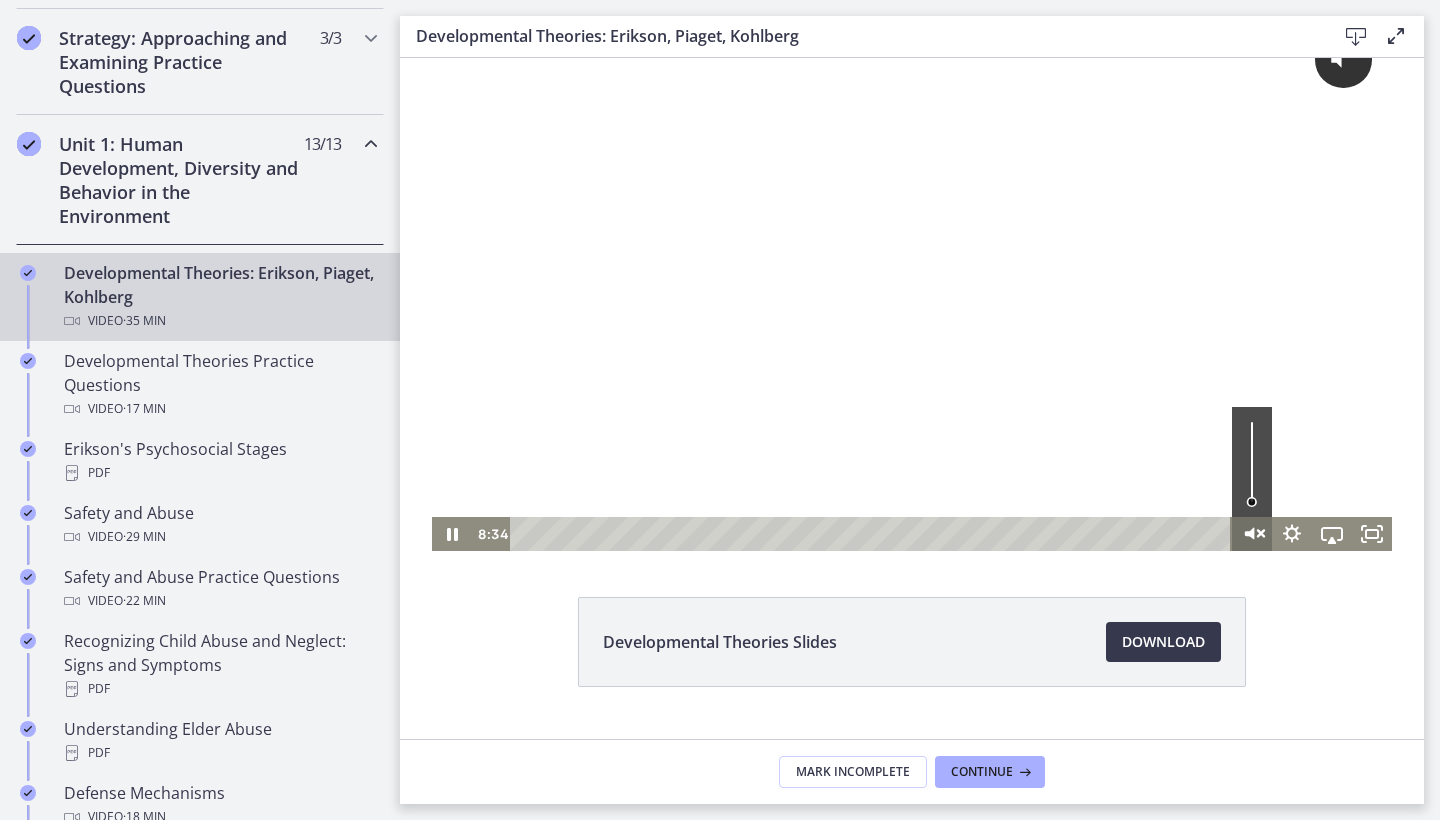 click 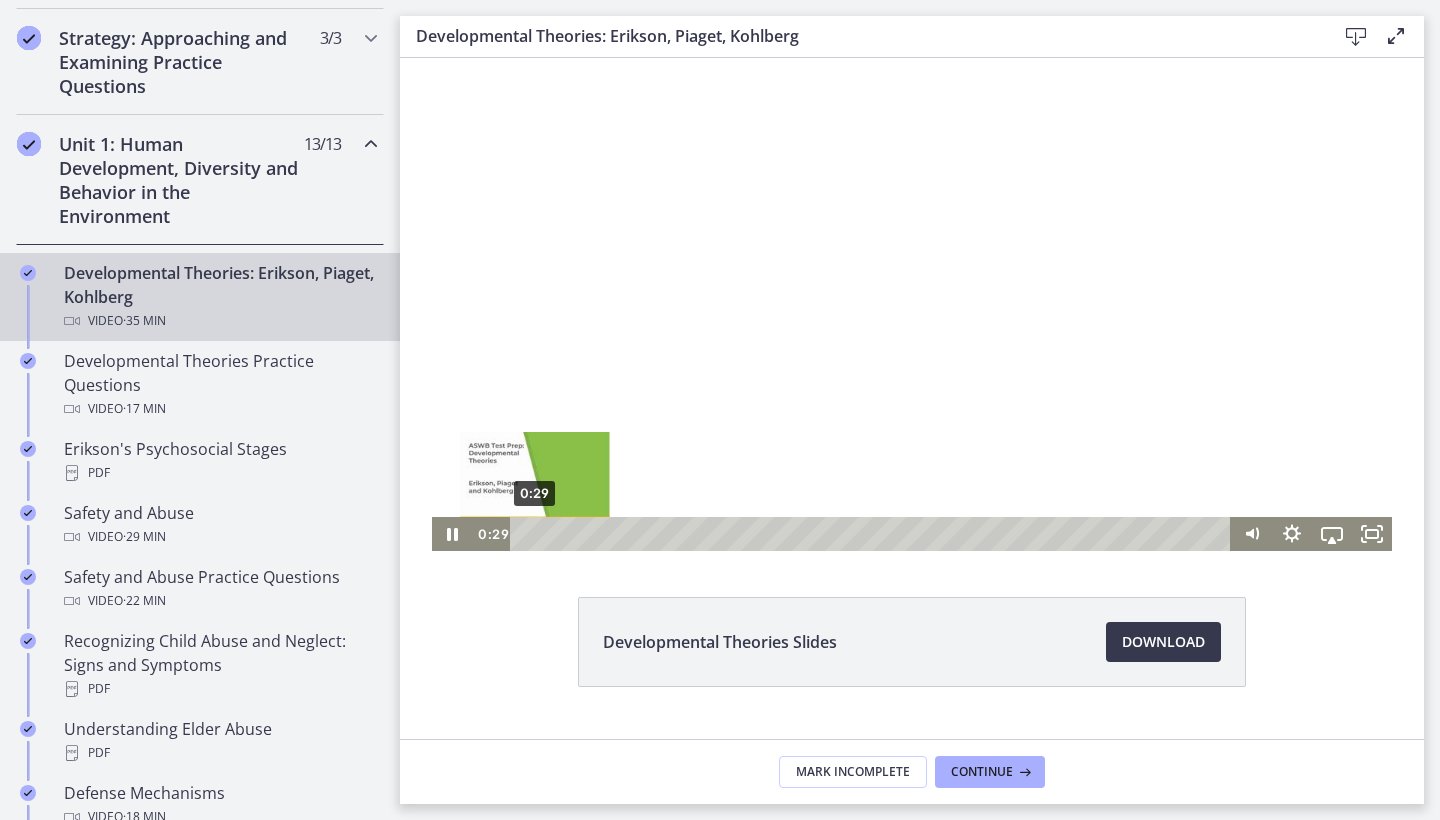 click on "0:29" at bounding box center (873, 534) 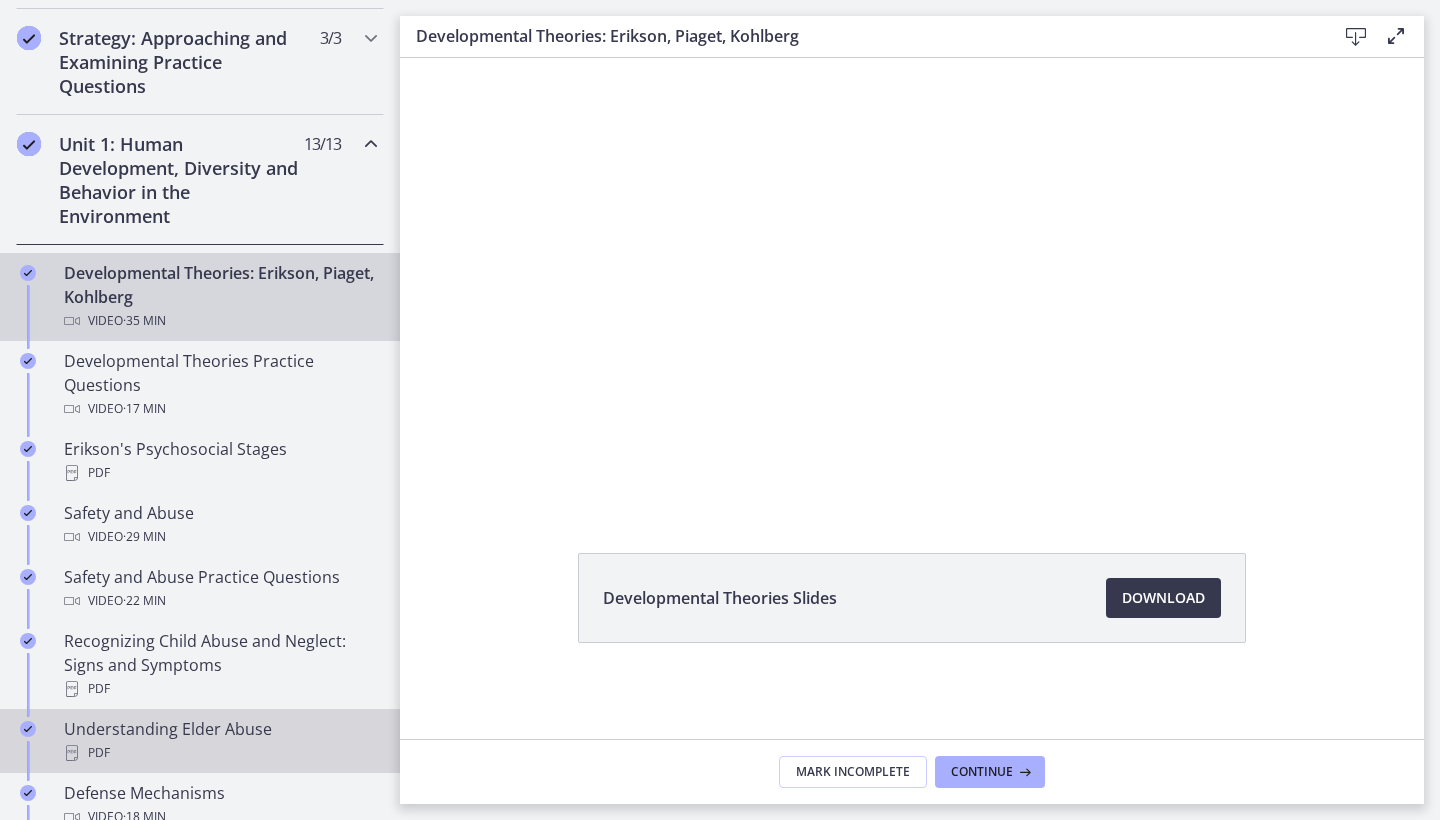 scroll, scrollTop: 91, scrollLeft: 0, axis: vertical 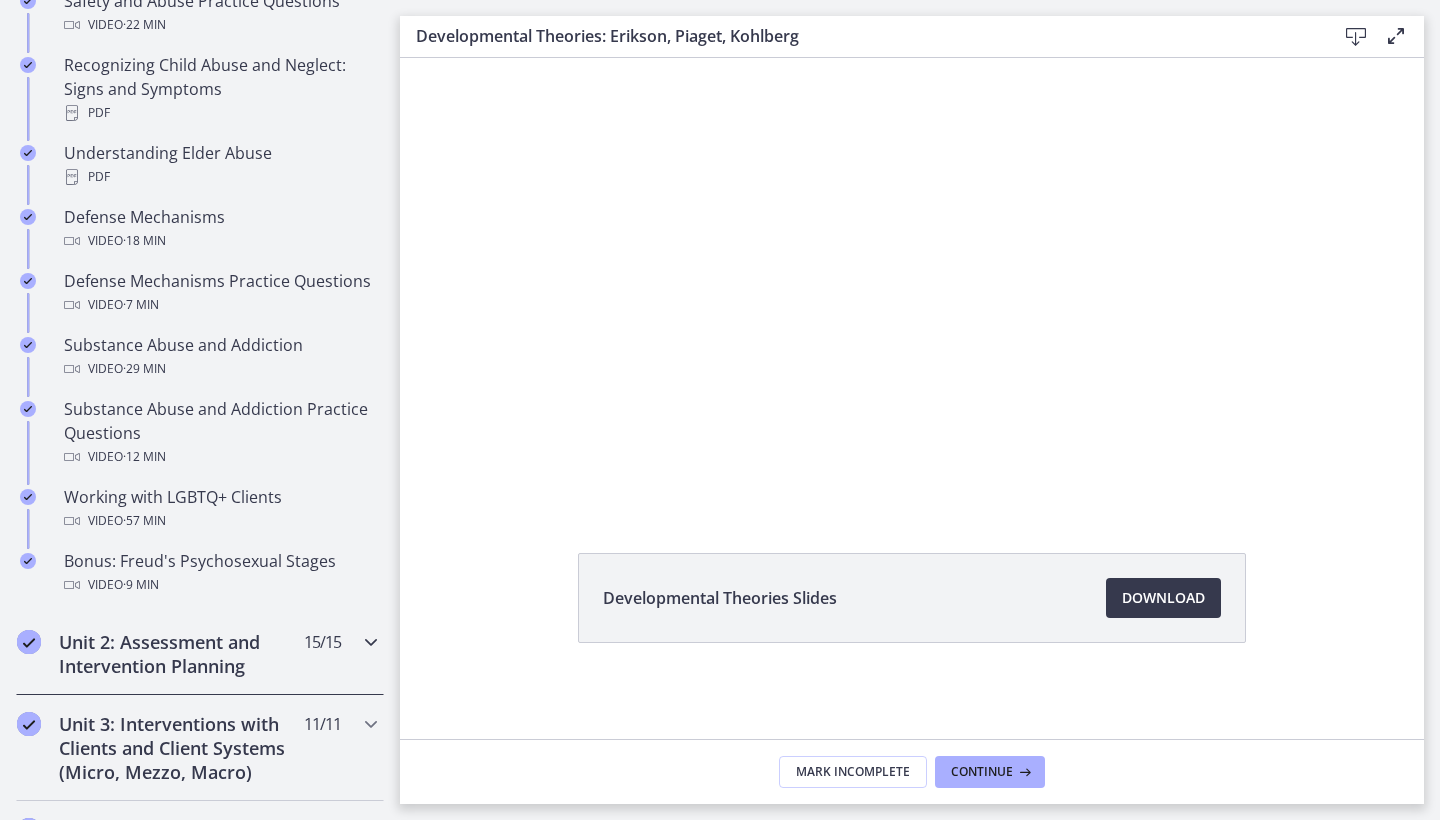 click on "Unit 2: Assessment and Intervention Planning" at bounding box center [181, 654] 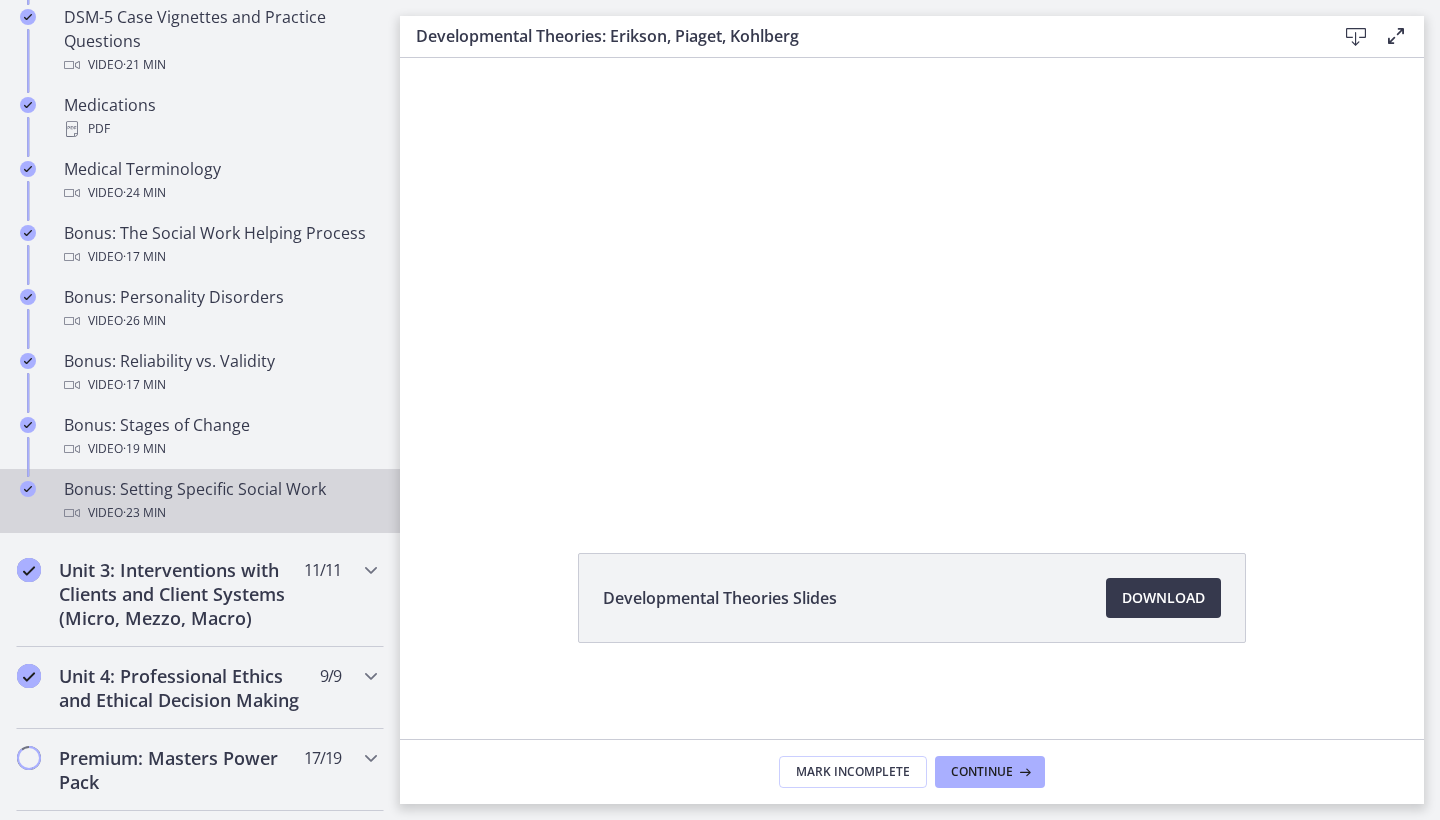 scroll, scrollTop: 1459, scrollLeft: 0, axis: vertical 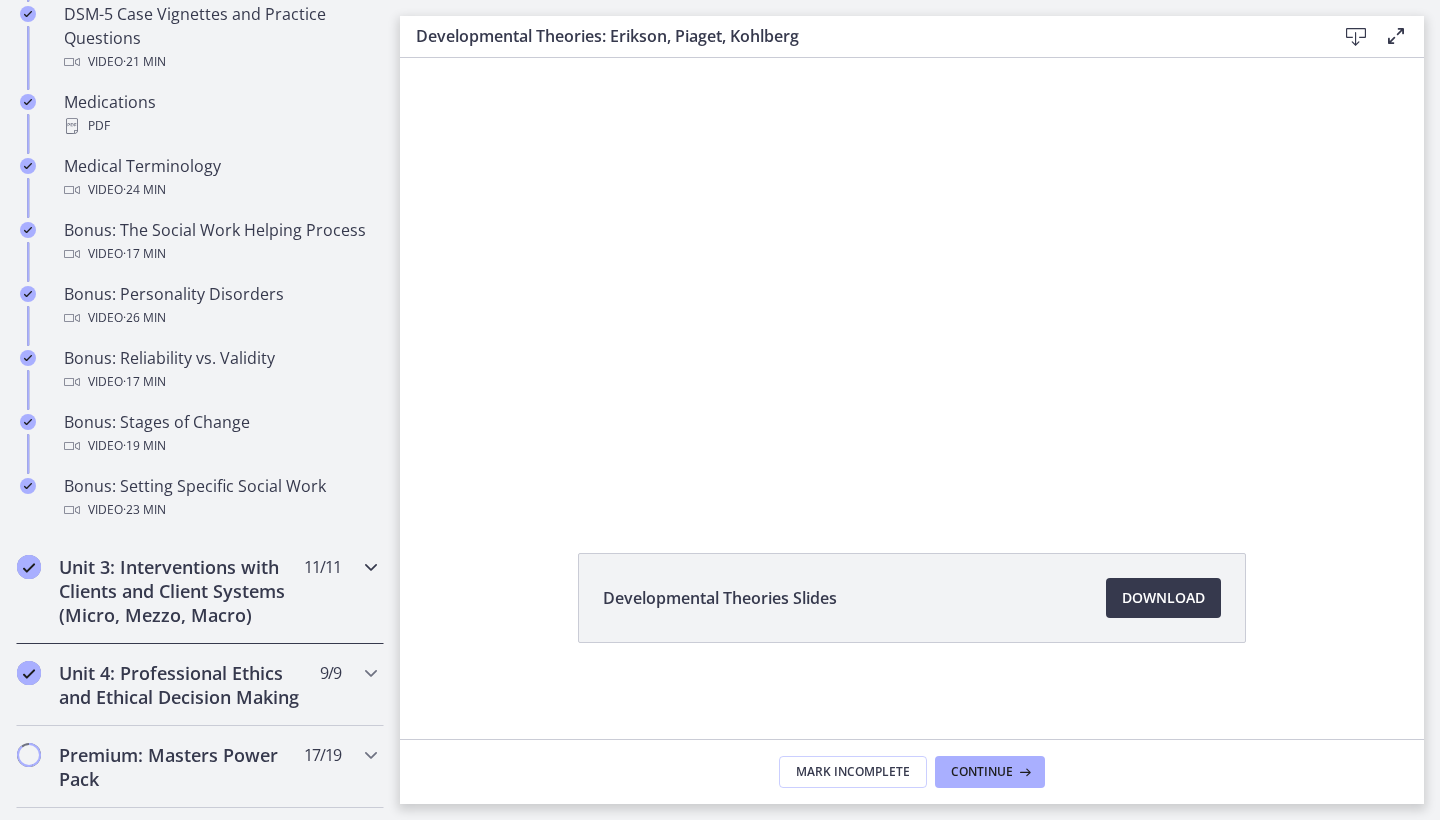 click on "Unit 3: Interventions with Clients and Client Systems (Micro, Mezzo, Macro)" at bounding box center (181, 591) 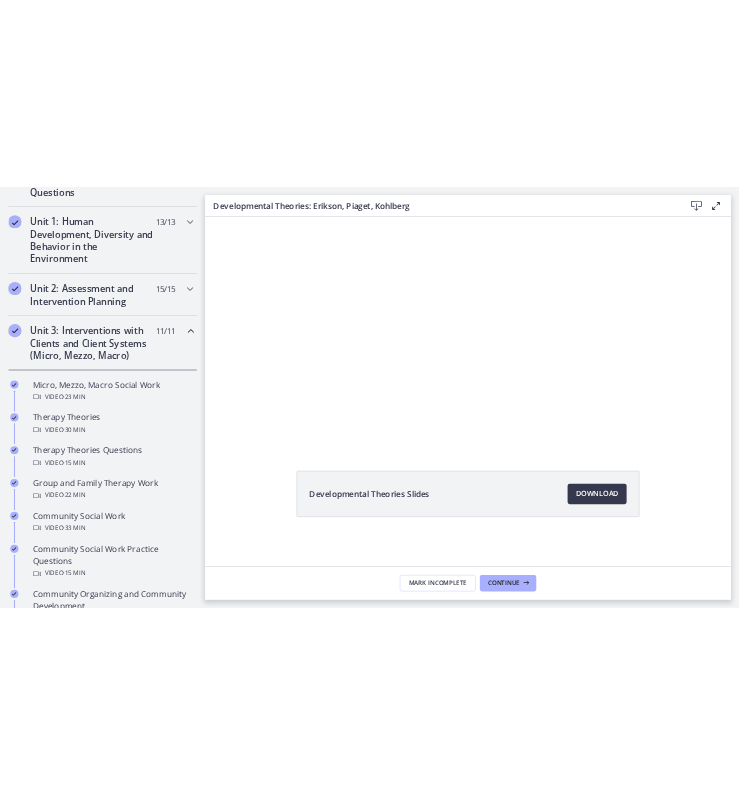 scroll, scrollTop: 501, scrollLeft: 0, axis: vertical 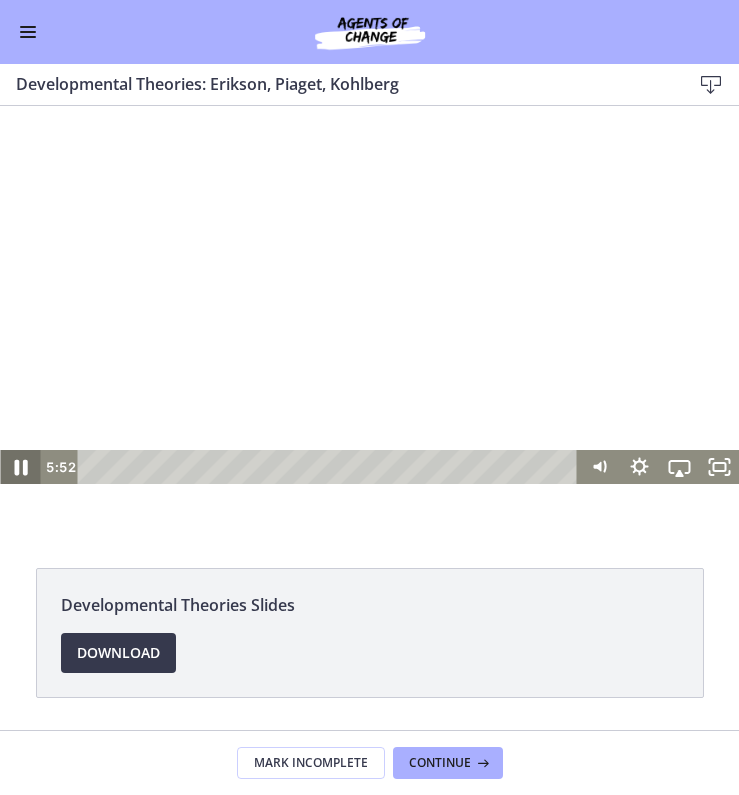 click 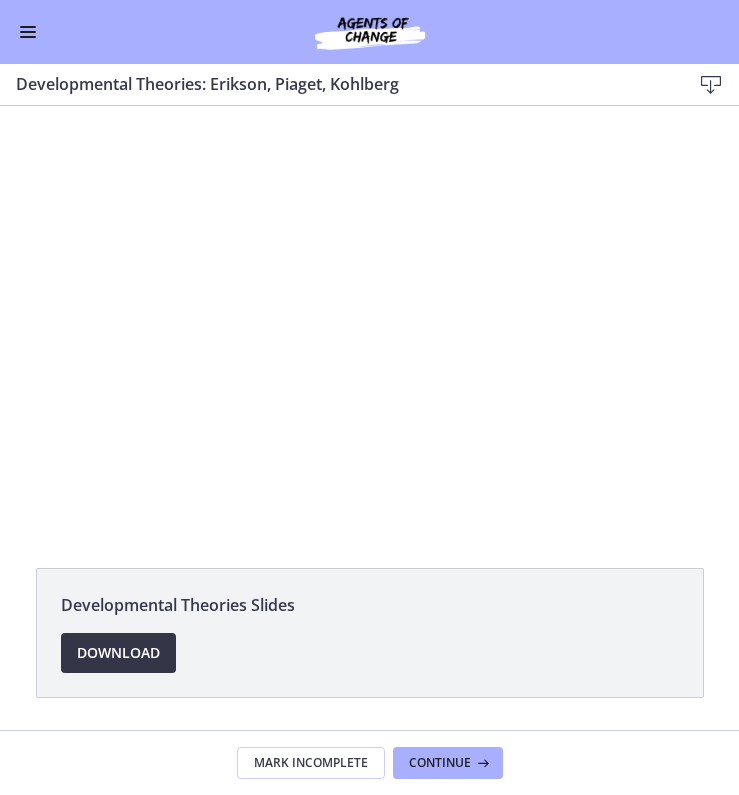 scroll, scrollTop: 0, scrollLeft: 0, axis: both 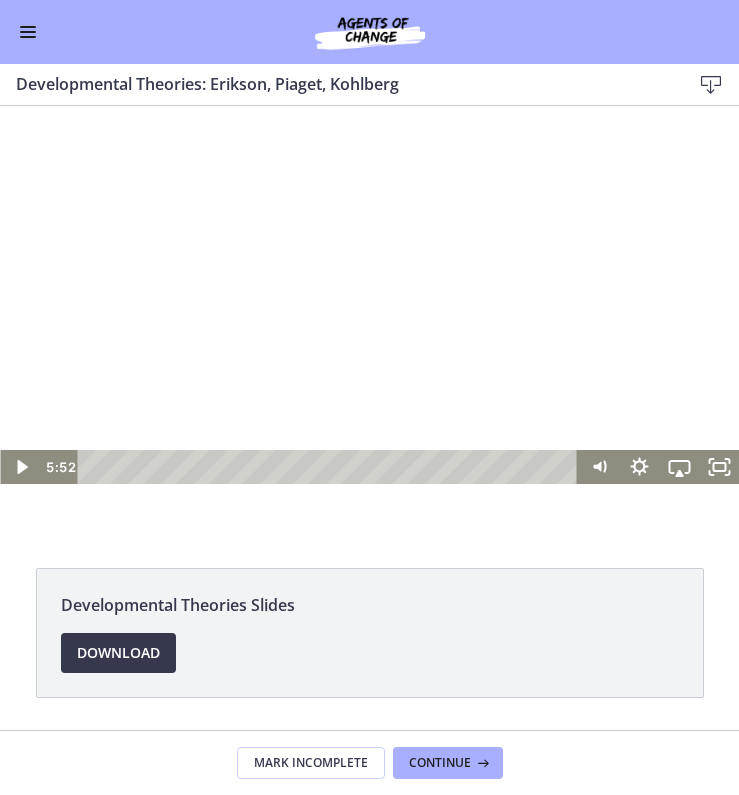 click at bounding box center [369, 276] 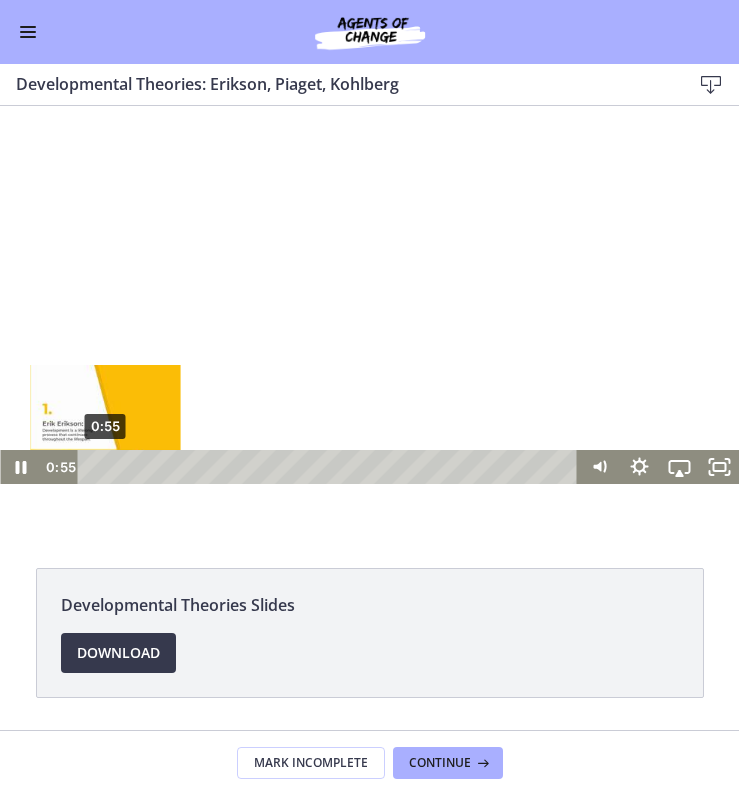 click on "[TIME] [TIME]" at bounding box center [309, 467] 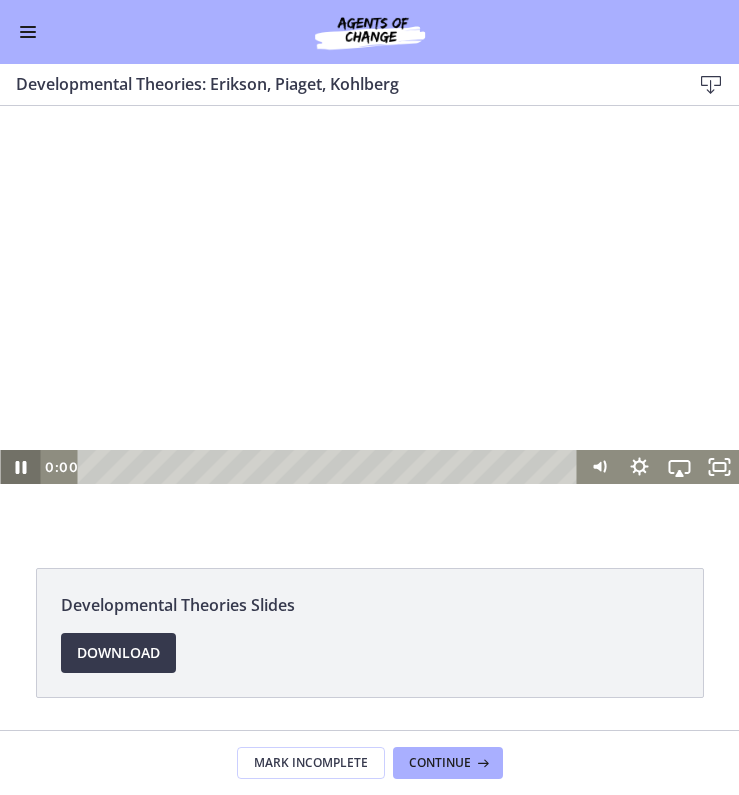 click 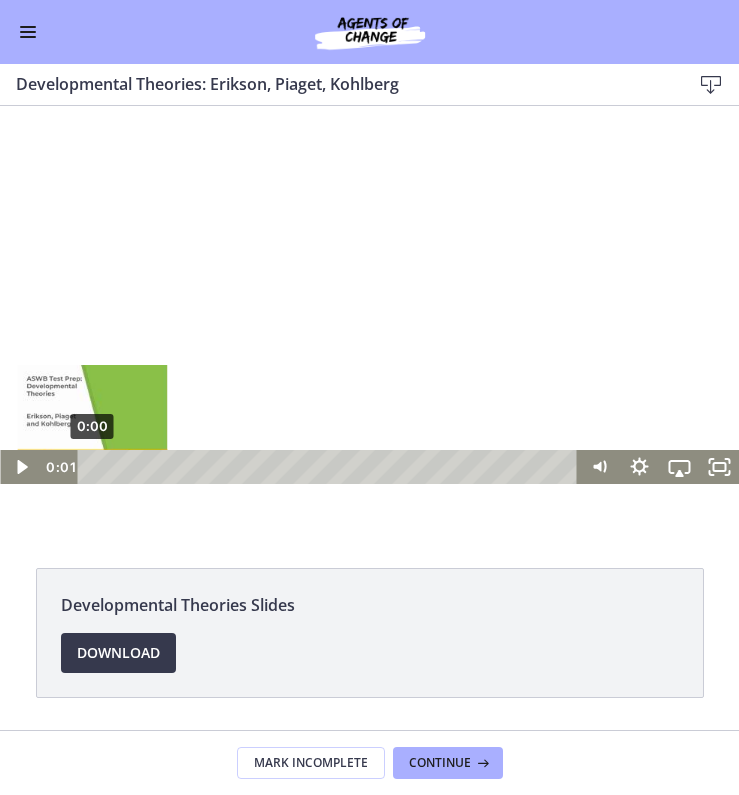 click at bounding box center [92, 466] 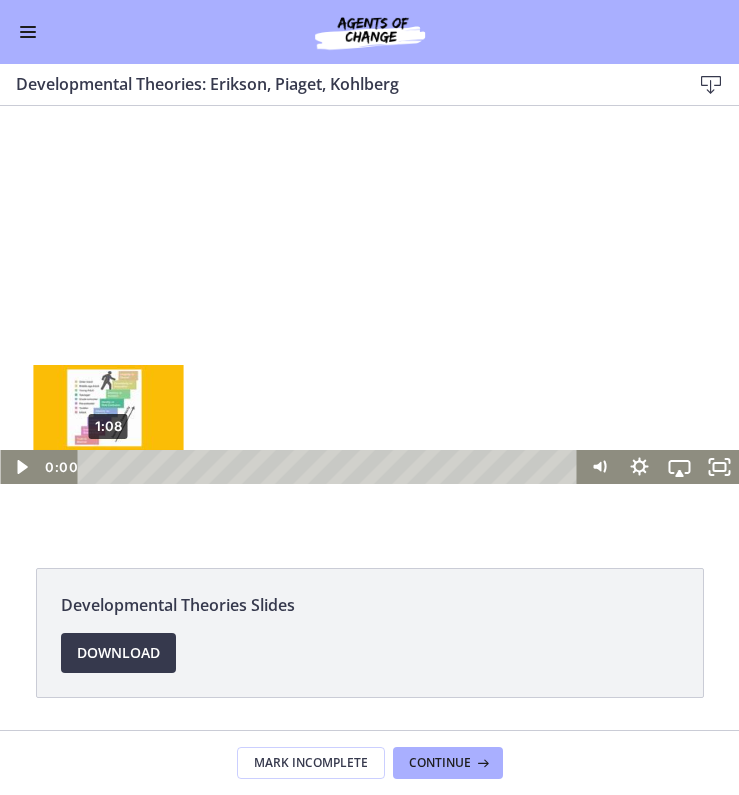 click on "1:08" at bounding box center (331, 467) 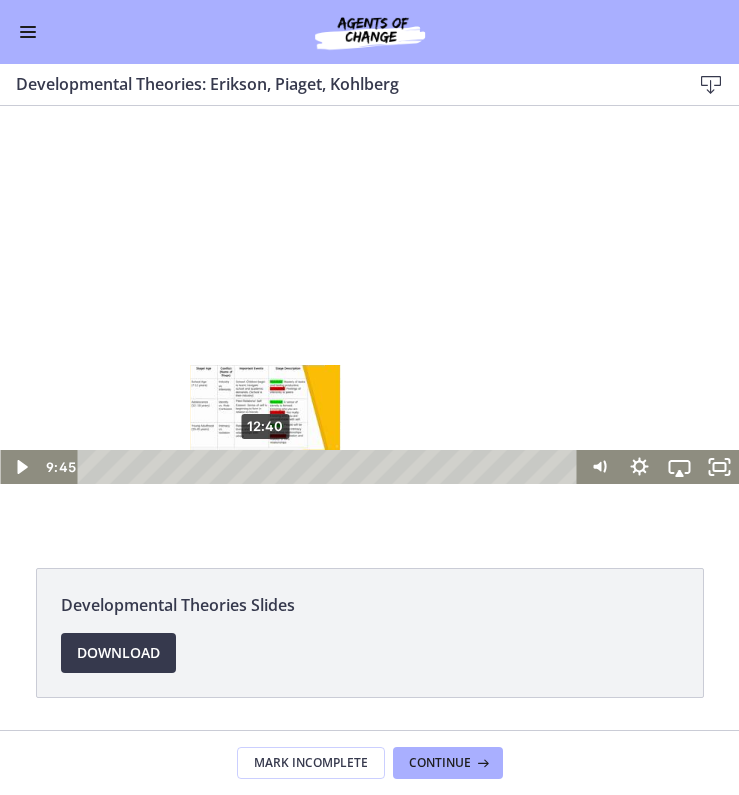click on "12:40" at bounding box center (331, 467) 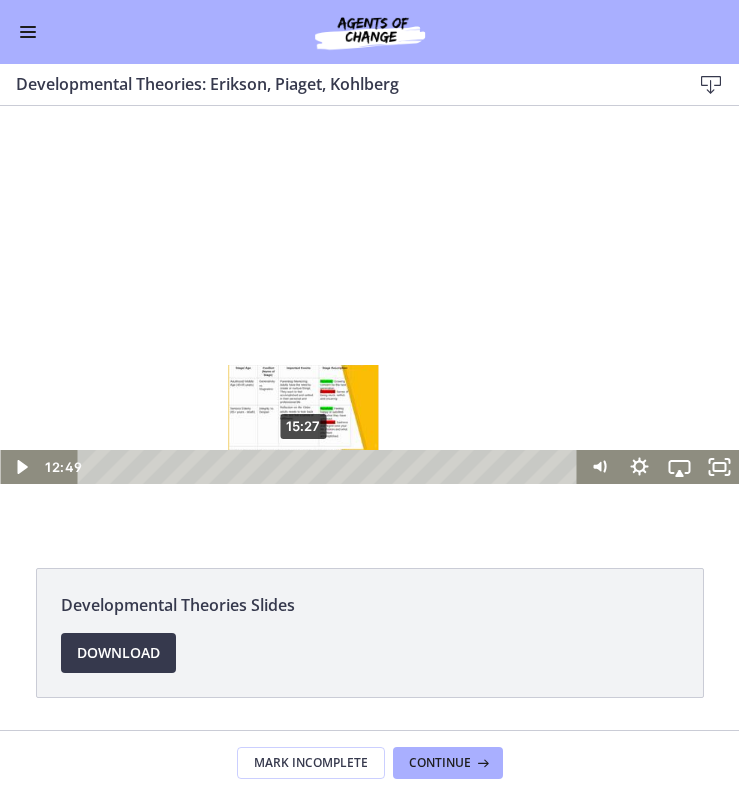 click on "15:27" at bounding box center (331, 467) 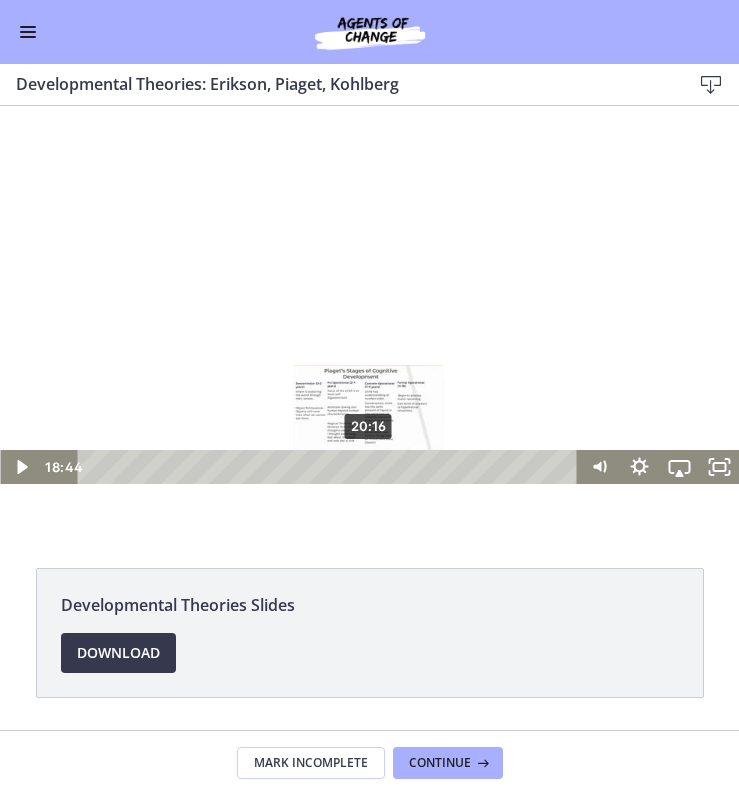 click on "20:16" at bounding box center (331, 467) 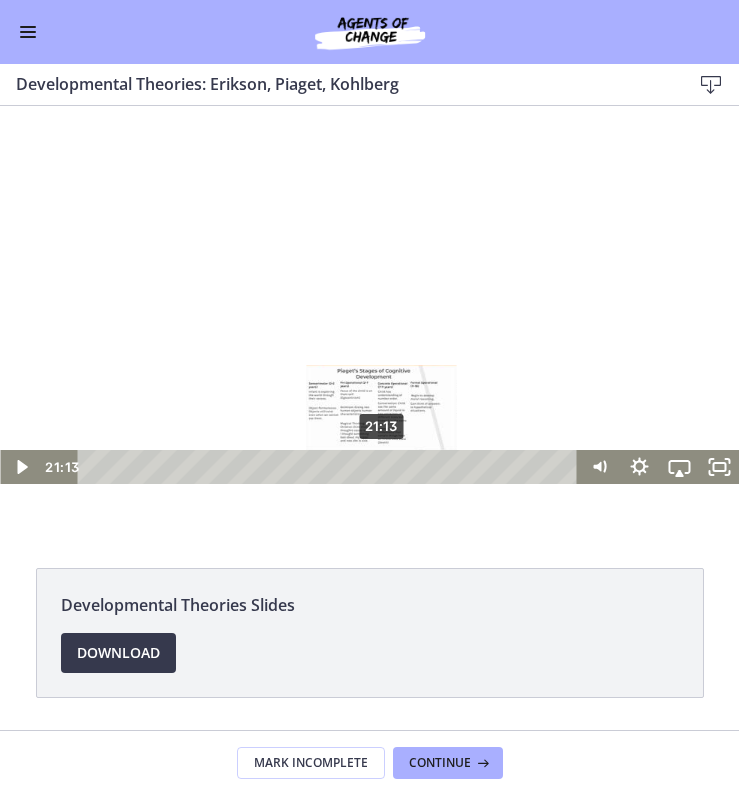 click on "21:13" at bounding box center (331, 467) 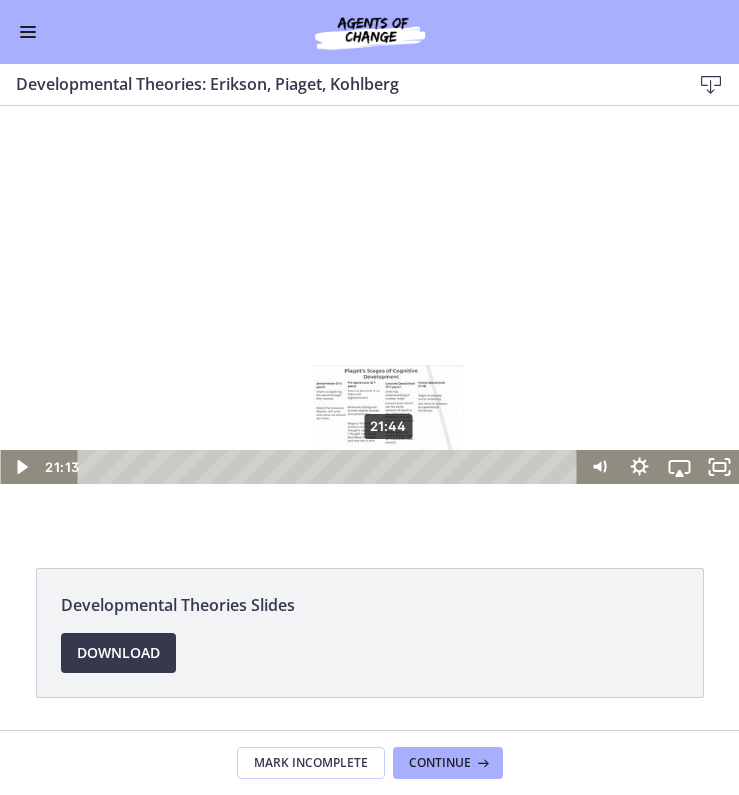 click on "21:44" at bounding box center (331, 467) 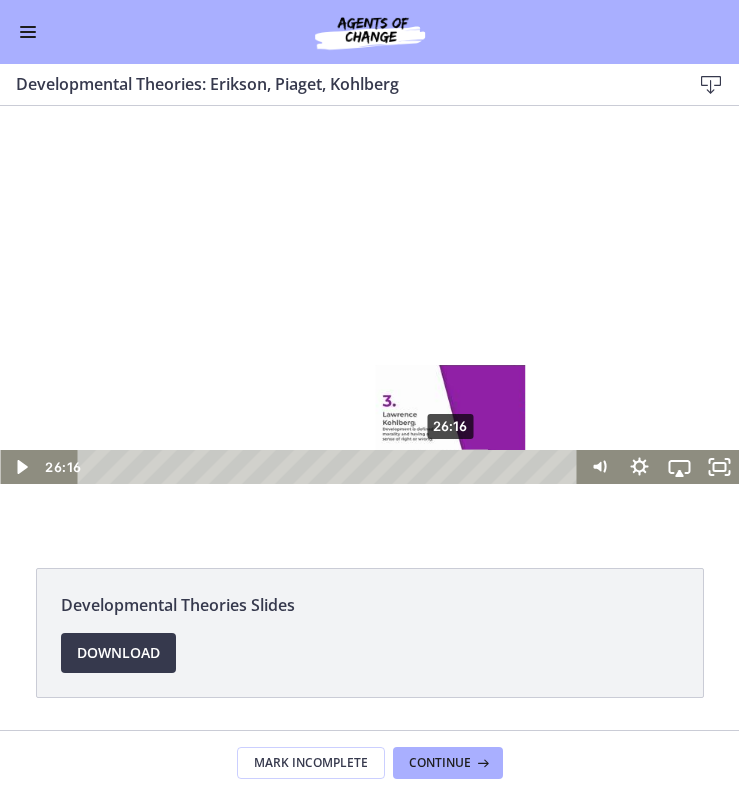 click on "26:16" at bounding box center [331, 467] 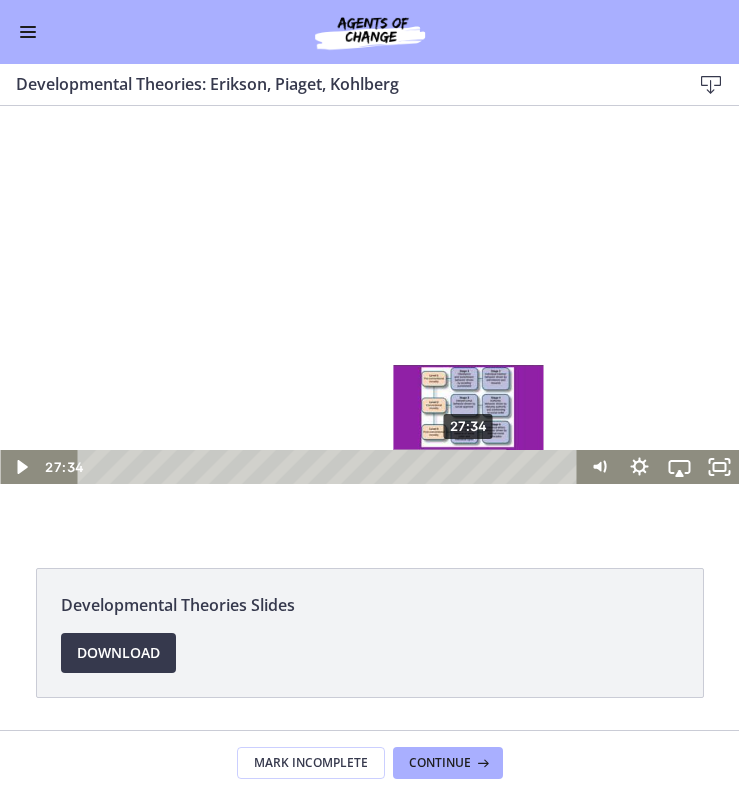 click on "27:34" at bounding box center (331, 467) 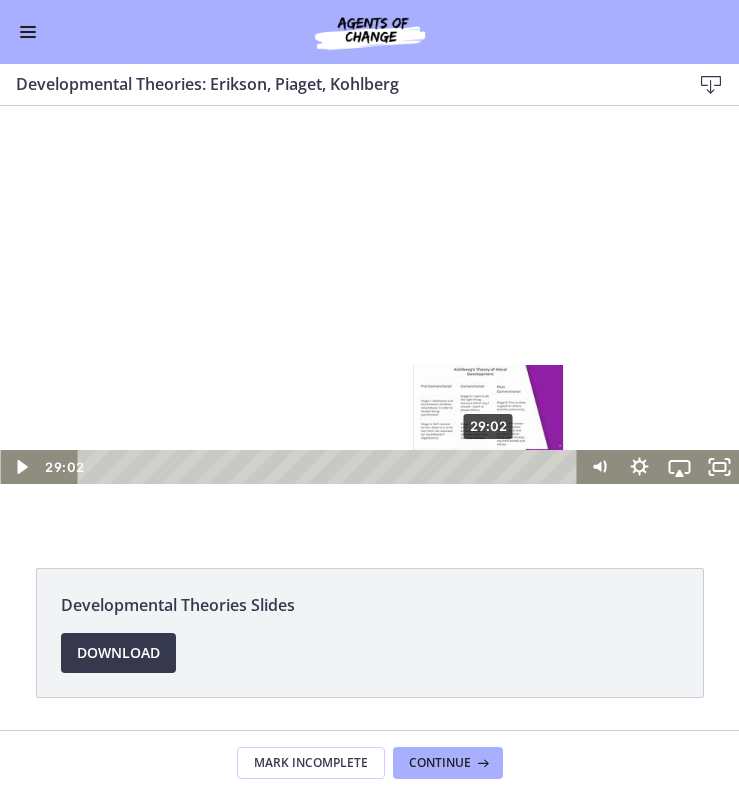 click on "29:02" at bounding box center [331, 467] 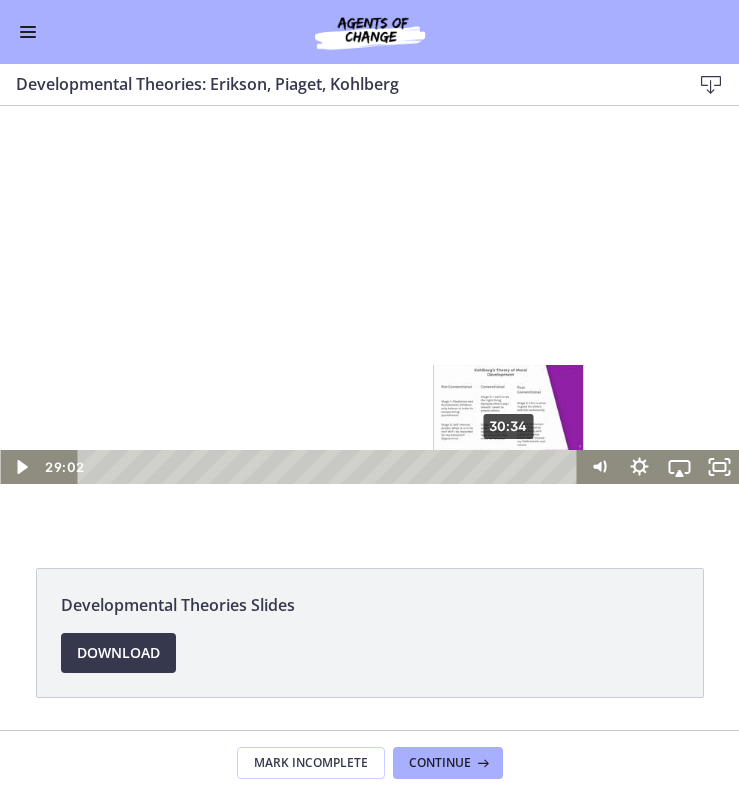 click on "30:34" at bounding box center [331, 467] 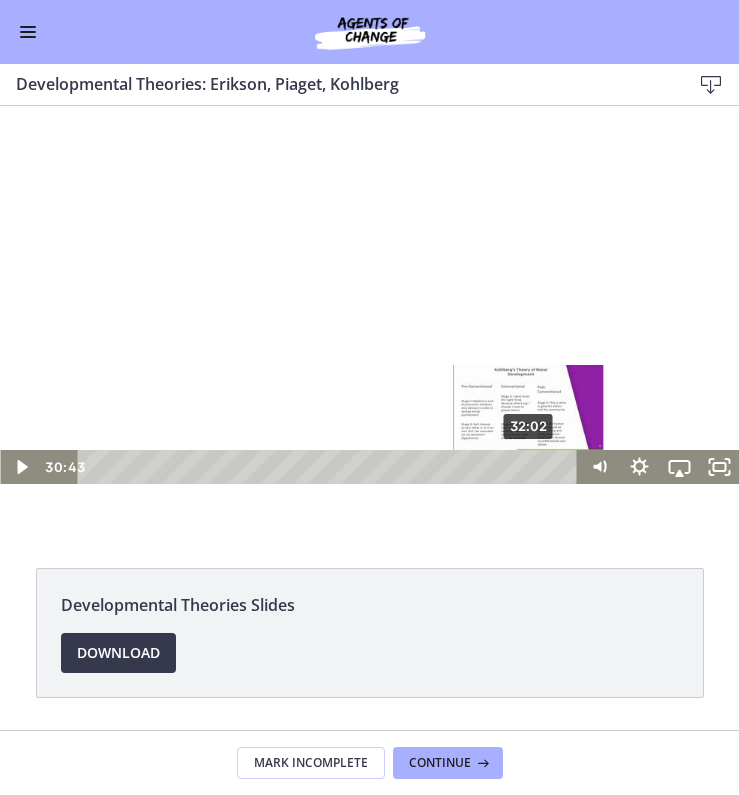 click on "32:02" at bounding box center (331, 467) 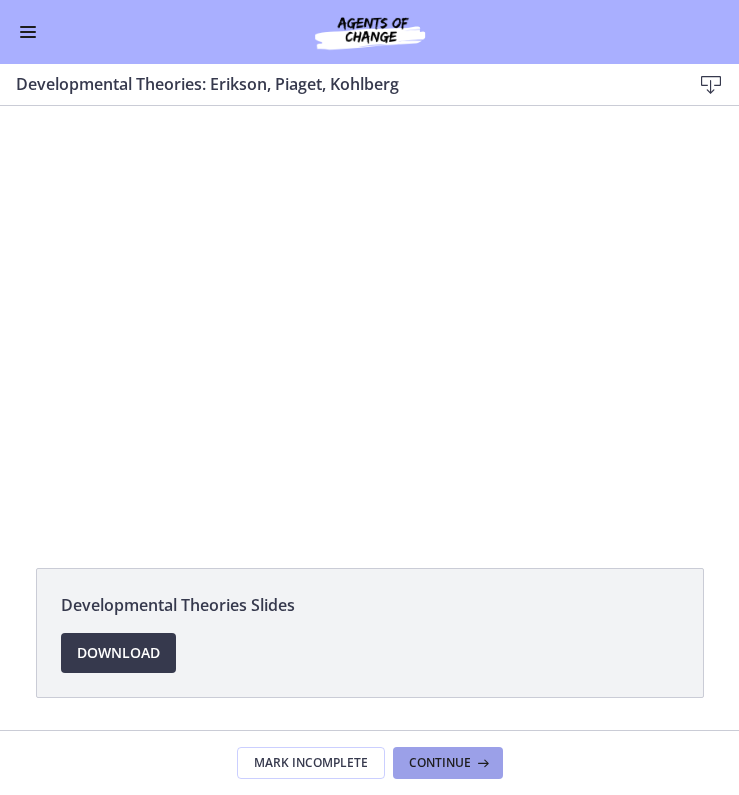 click on "Continue" at bounding box center [440, 763] 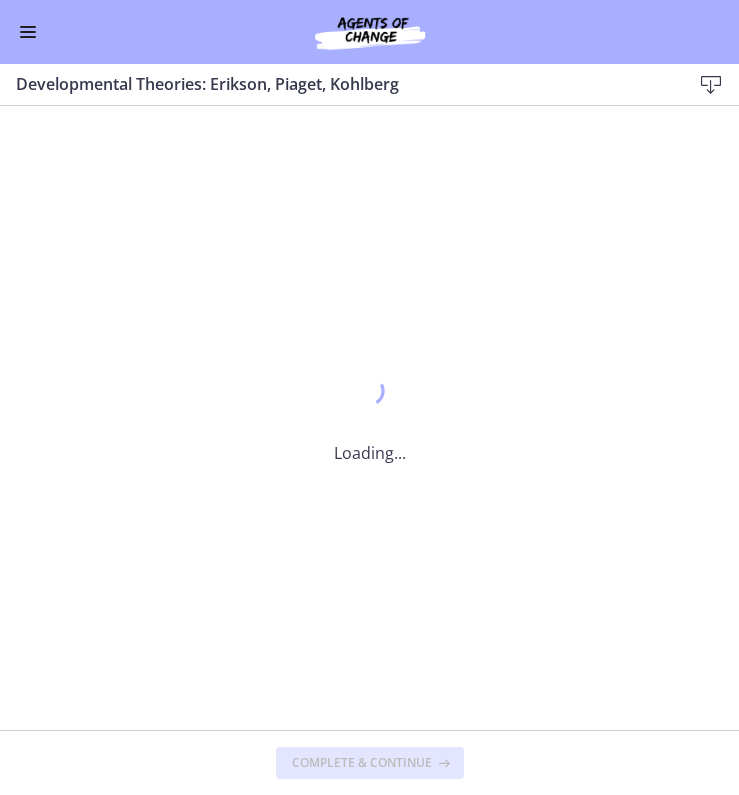 scroll, scrollTop: 0, scrollLeft: 0, axis: both 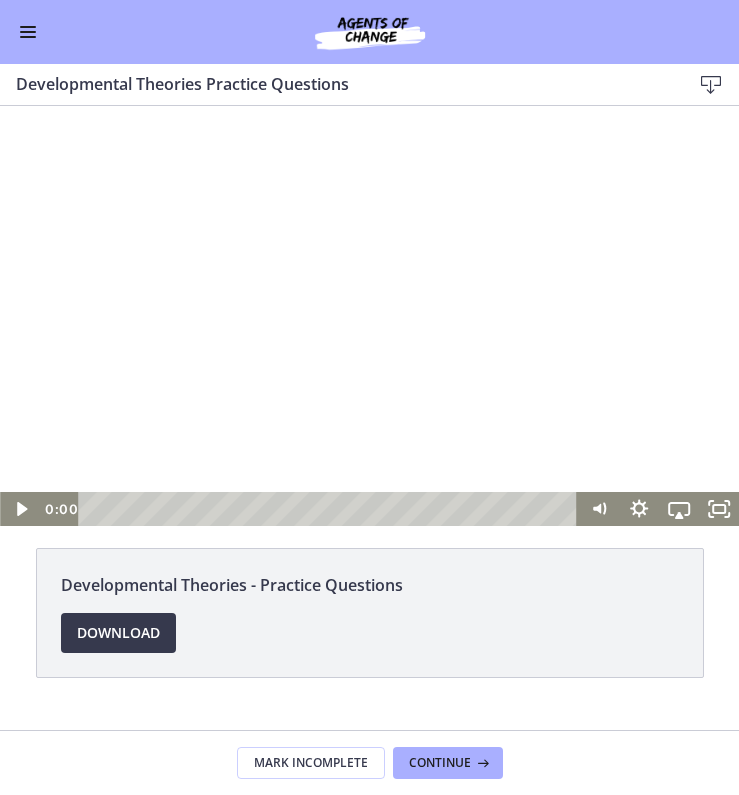 click on "0:00" at bounding box center [309, 509] 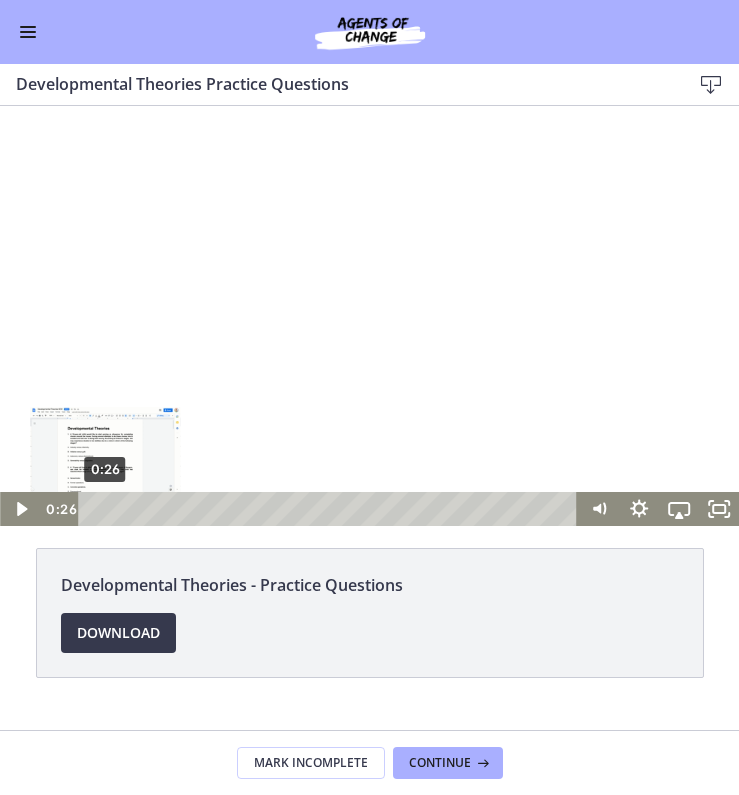 click on "0:26" at bounding box center [331, 509] 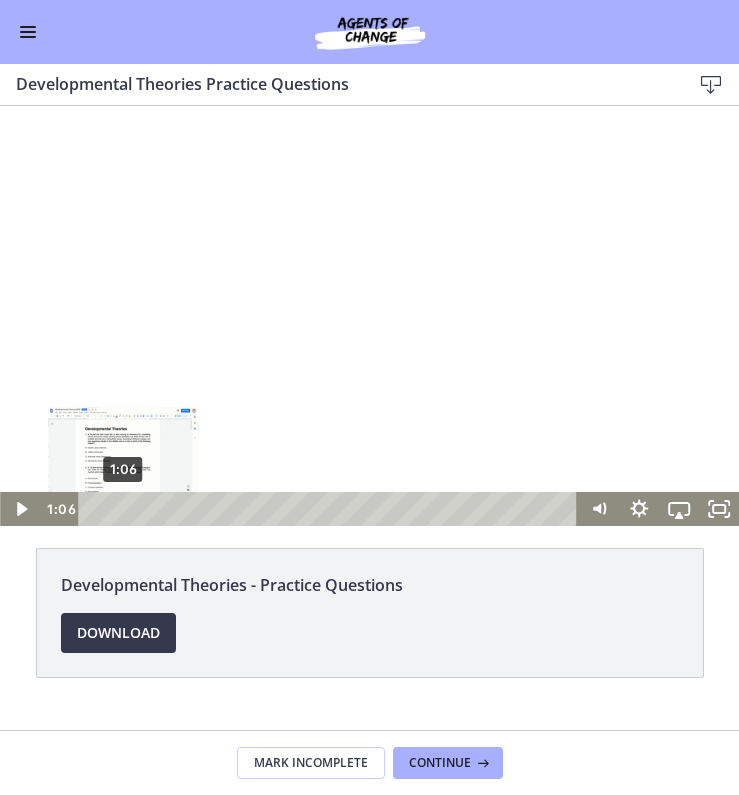 click on "1:06" at bounding box center (331, 509) 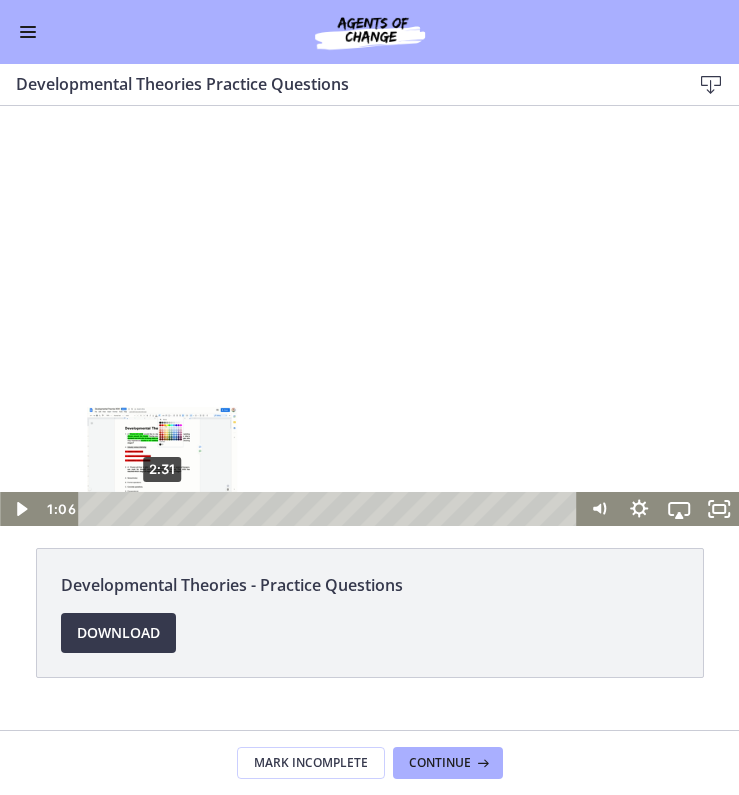 click on "2:31" at bounding box center (331, 509) 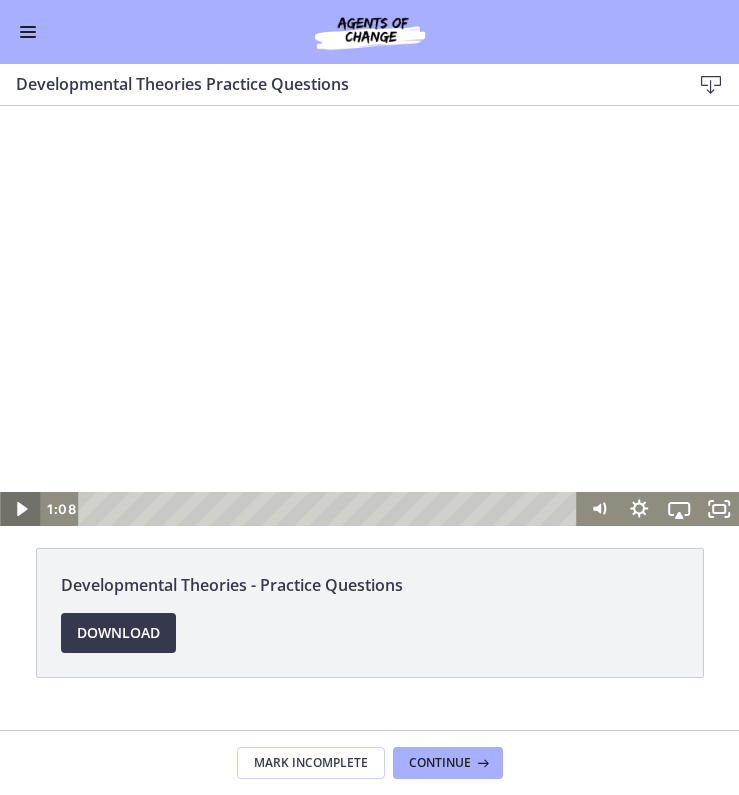 click 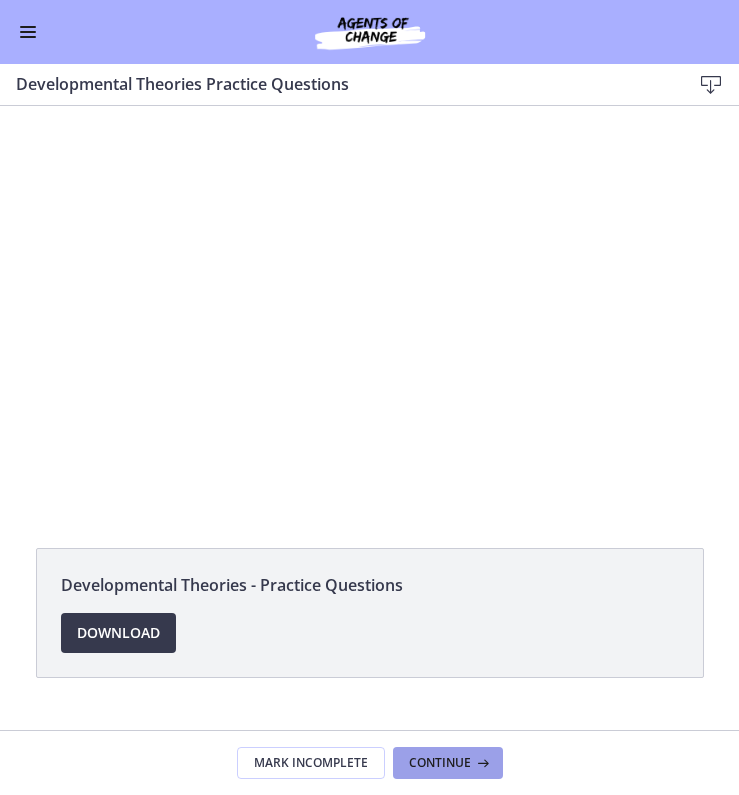 click on "Continue" at bounding box center (448, 763) 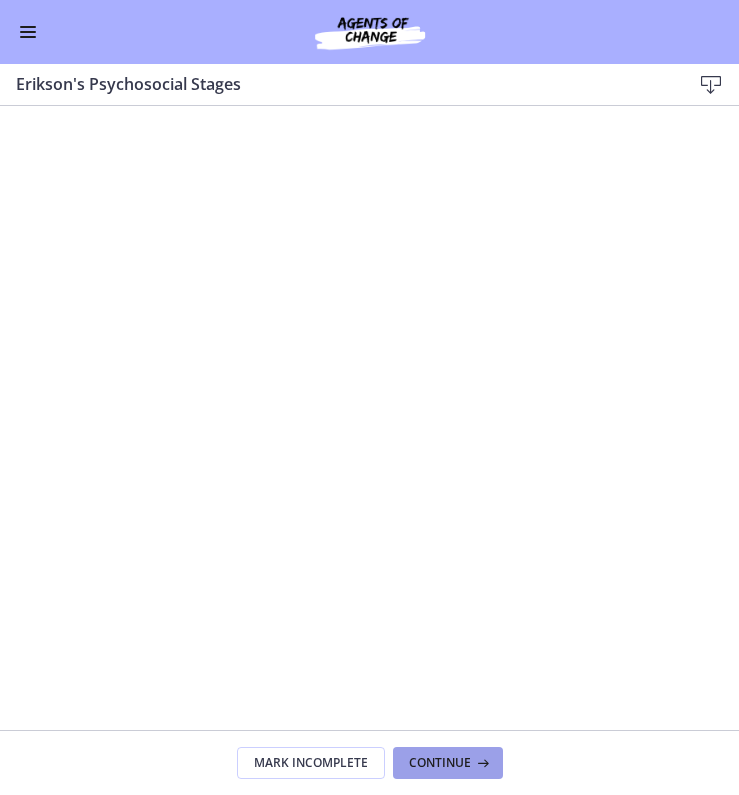 click on "Continue" at bounding box center [440, 763] 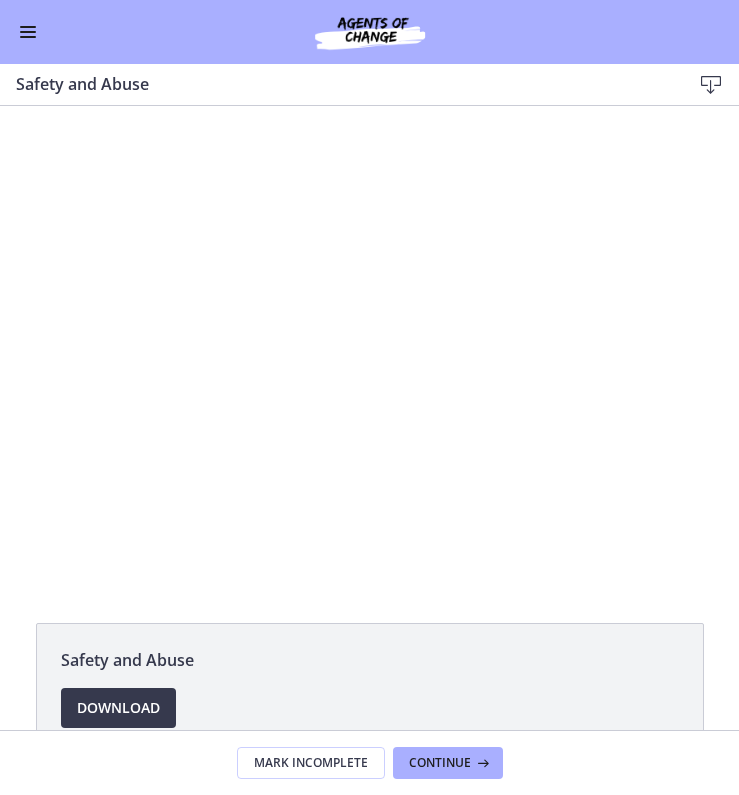 scroll, scrollTop: 0, scrollLeft: 0, axis: both 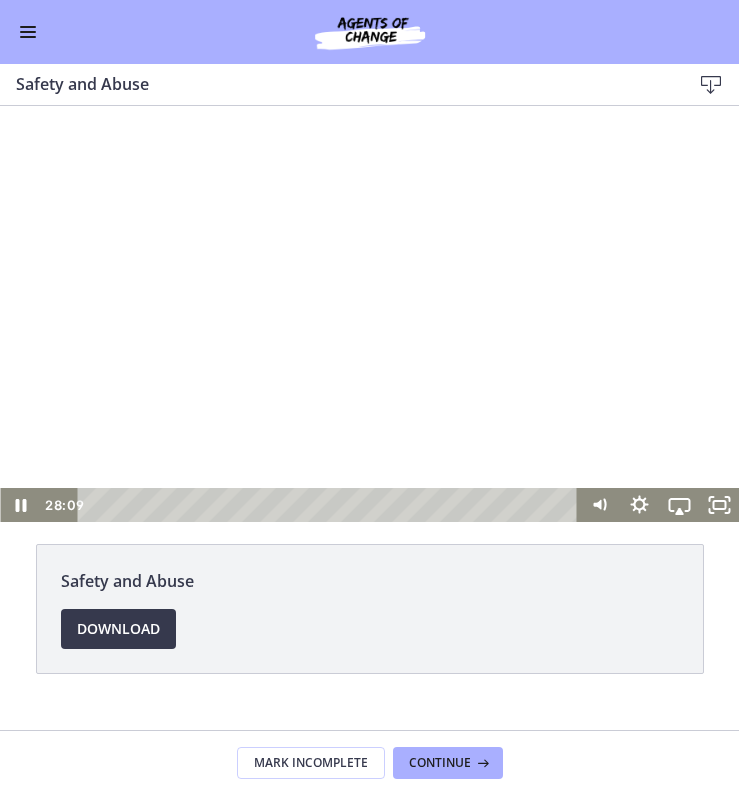 click at bounding box center [331, 505] 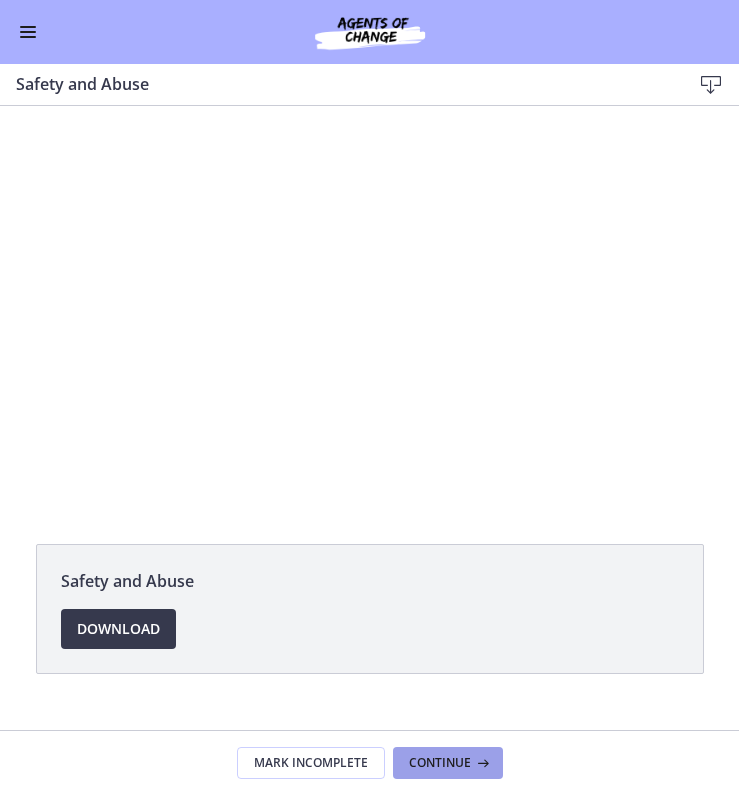 click at bounding box center (481, 763) 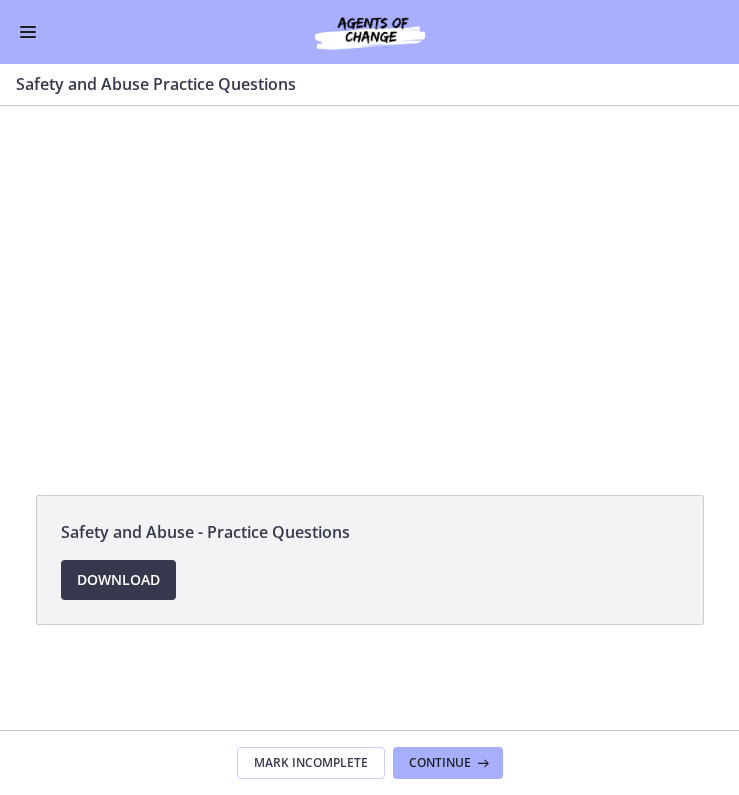 scroll, scrollTop: 0, scrollLeft: 0, axis: both 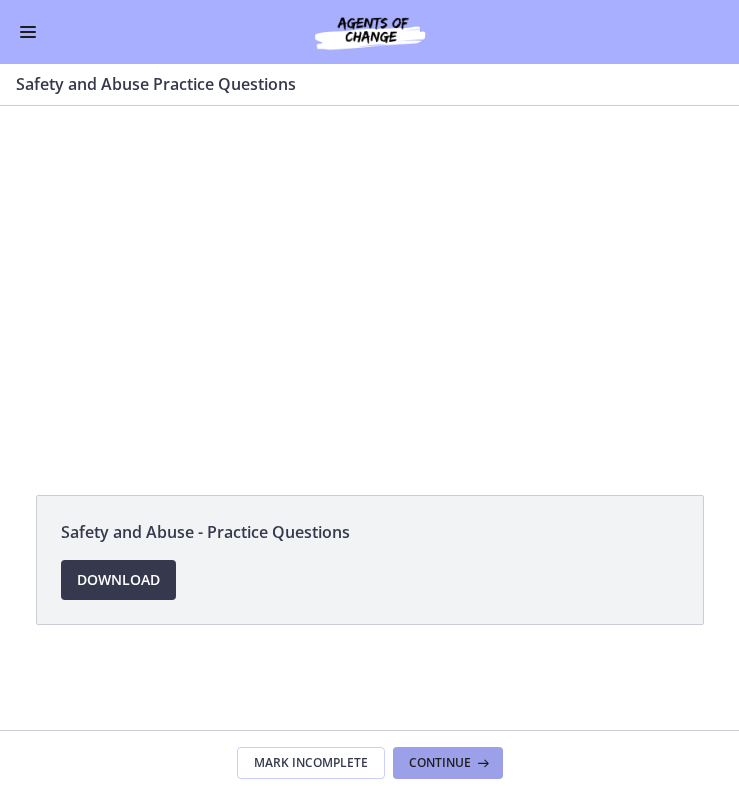 click on "Continue" at bounding box center (440, 763) 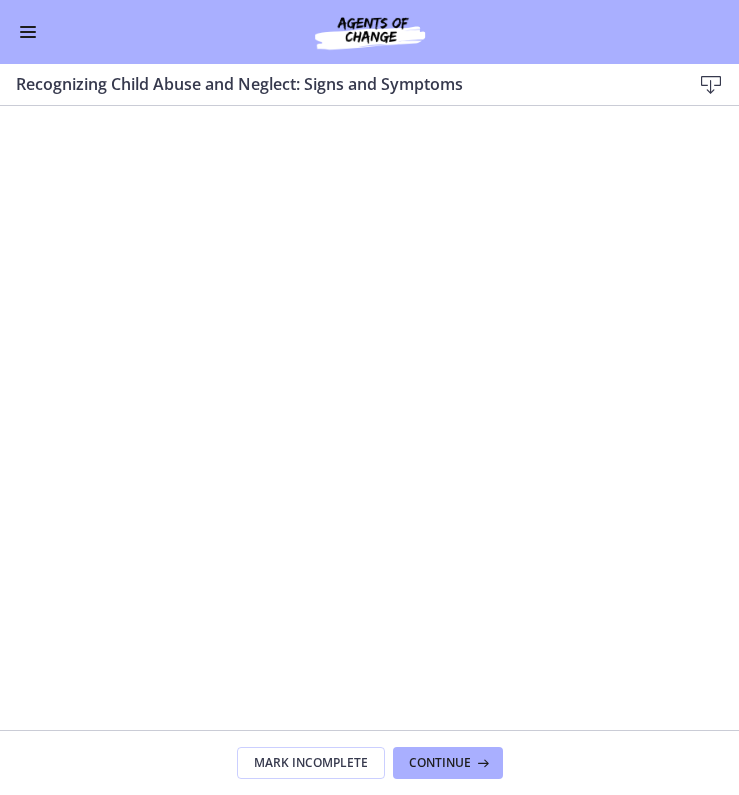 click on "Continue" at bounding box center (440, 763) 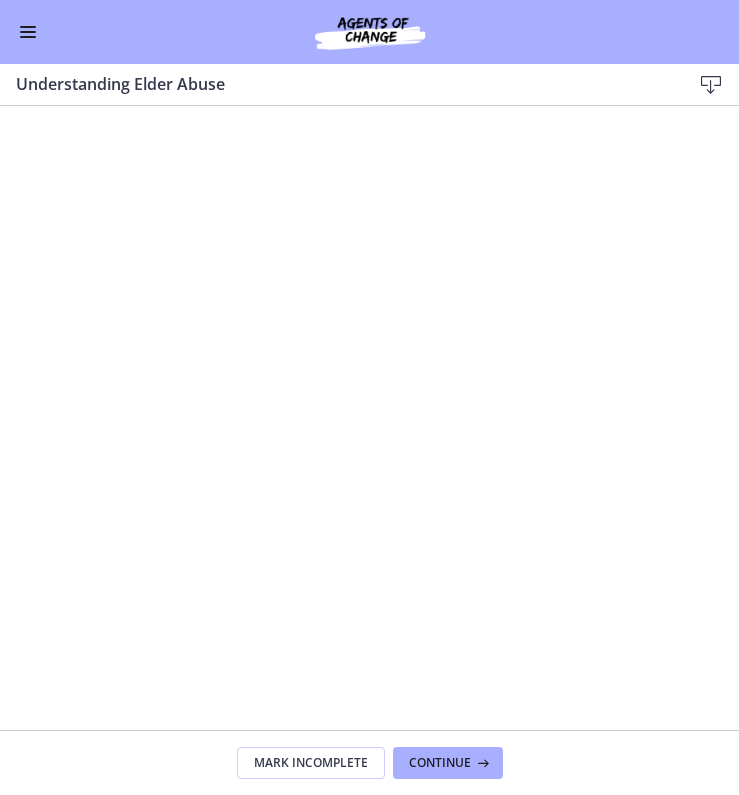 click on "Continue" at bounding box center (440, 763) 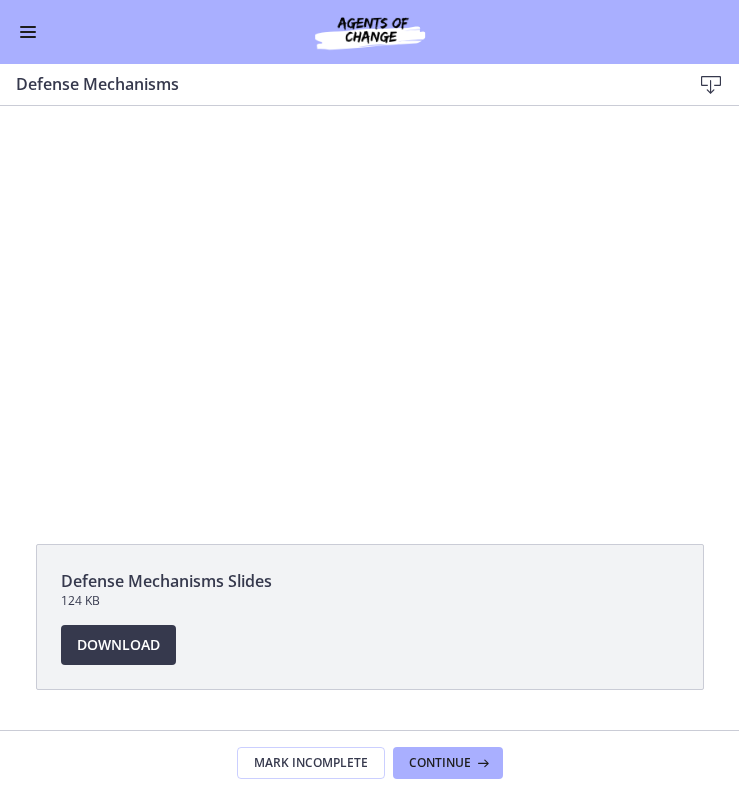 scroll, scrollTop: 0, scrollLeft: 0, axis: both 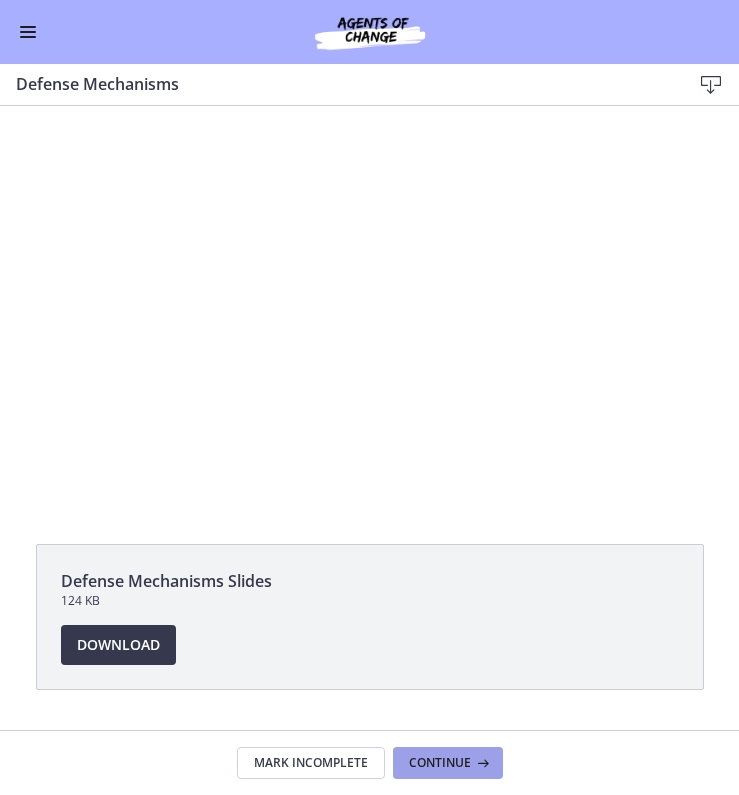 click on "Continue" at bounding box center (440, 763) 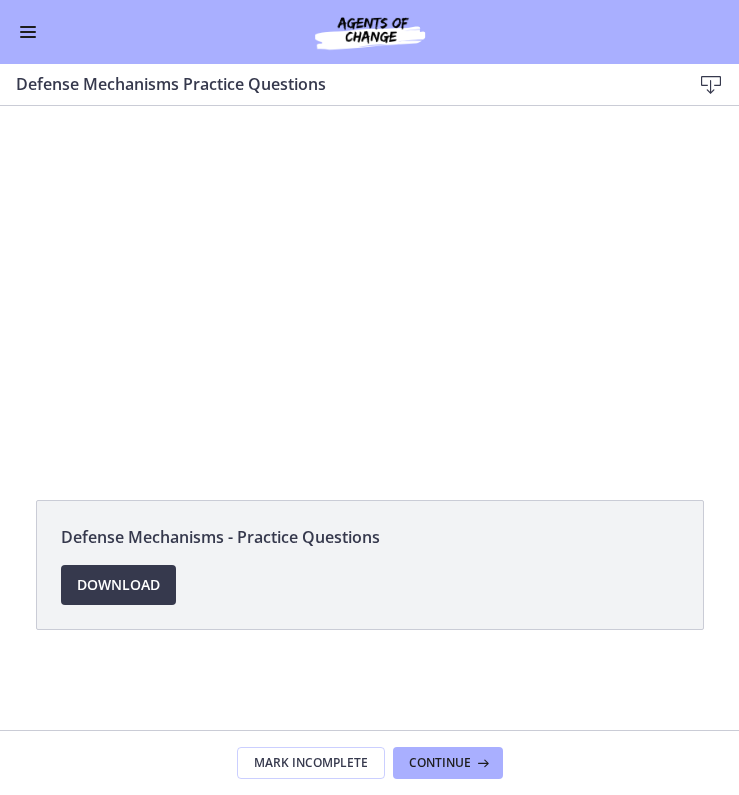 scroll, scrollTop: 0, scrollLeft: 0, axis: both 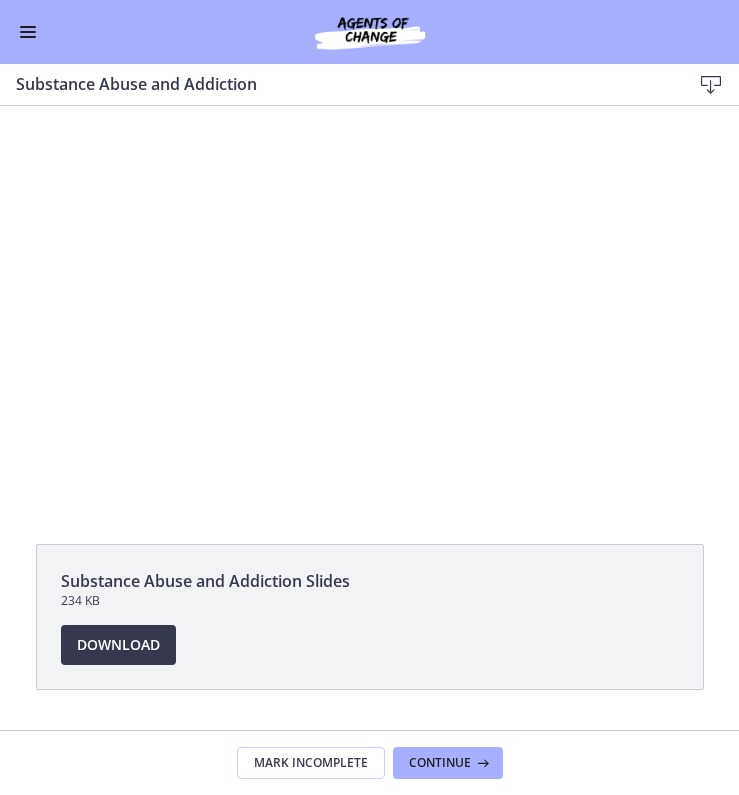 click on "Continue" at bounding box center [440, 763] 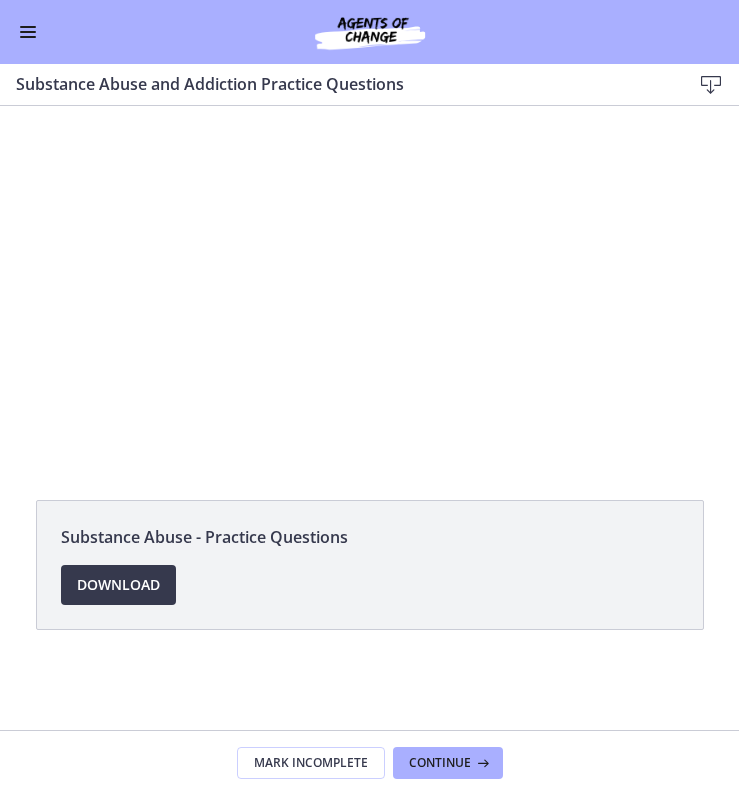 scroll, scrollTop: 0, scrollLeft: 0, axis: both 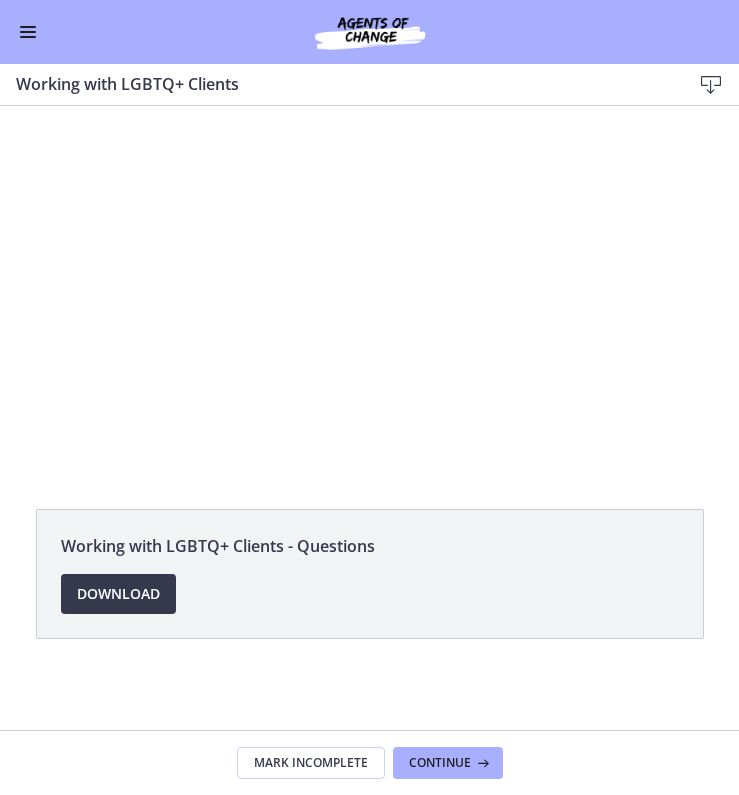 click on "Continue" at bounding box center (440, 763) 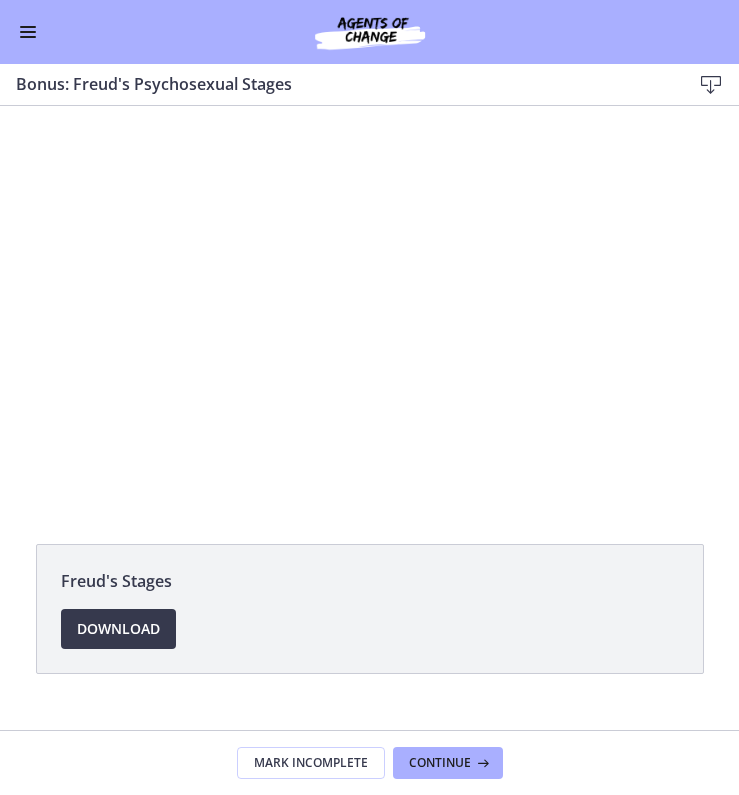 scroll, scrollTop: 0, scrollLeft: 0, axis: both 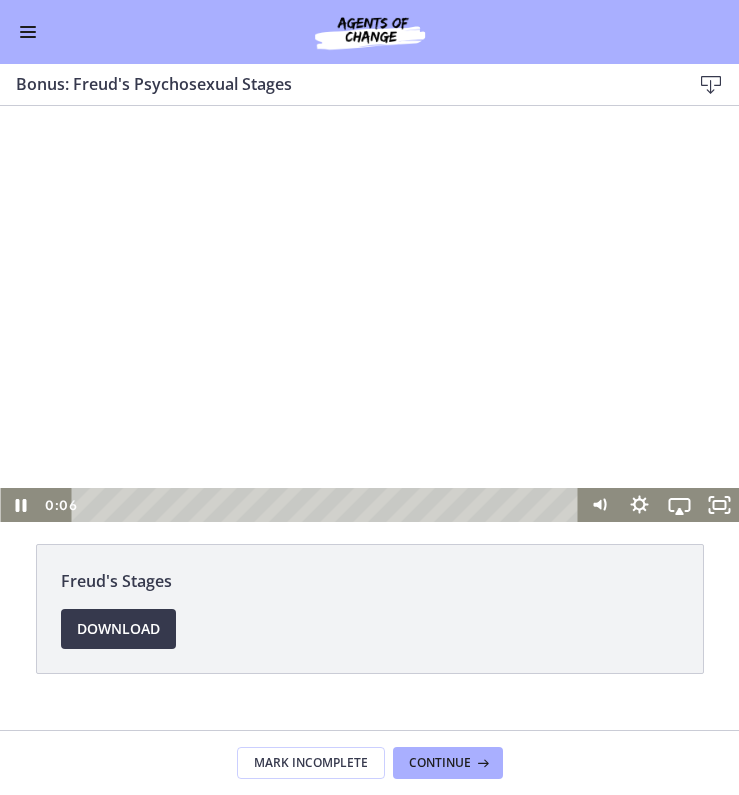 click at bounding box center [327, 505] 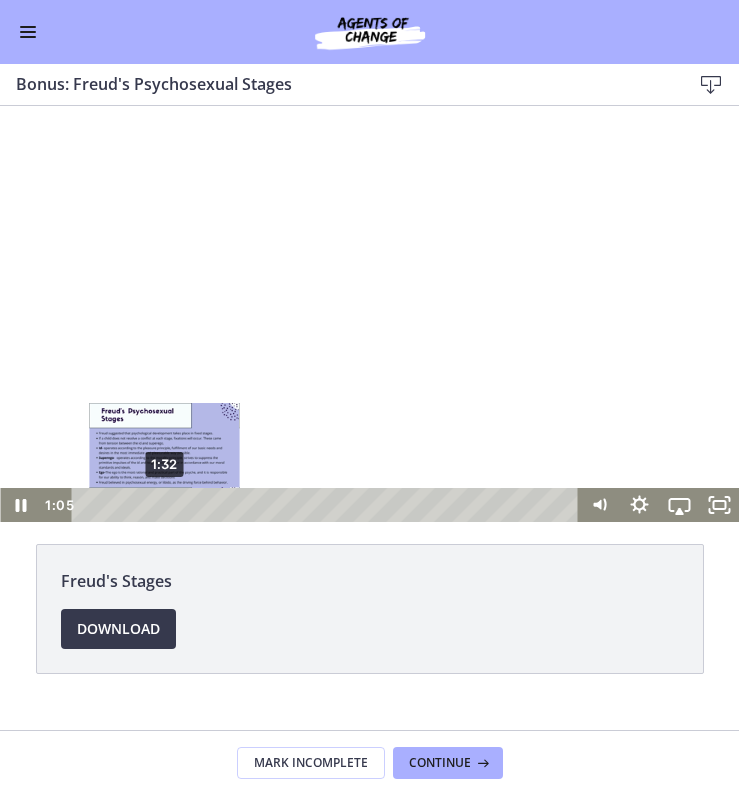 click on "1:32" at bounding box center (327, 505) 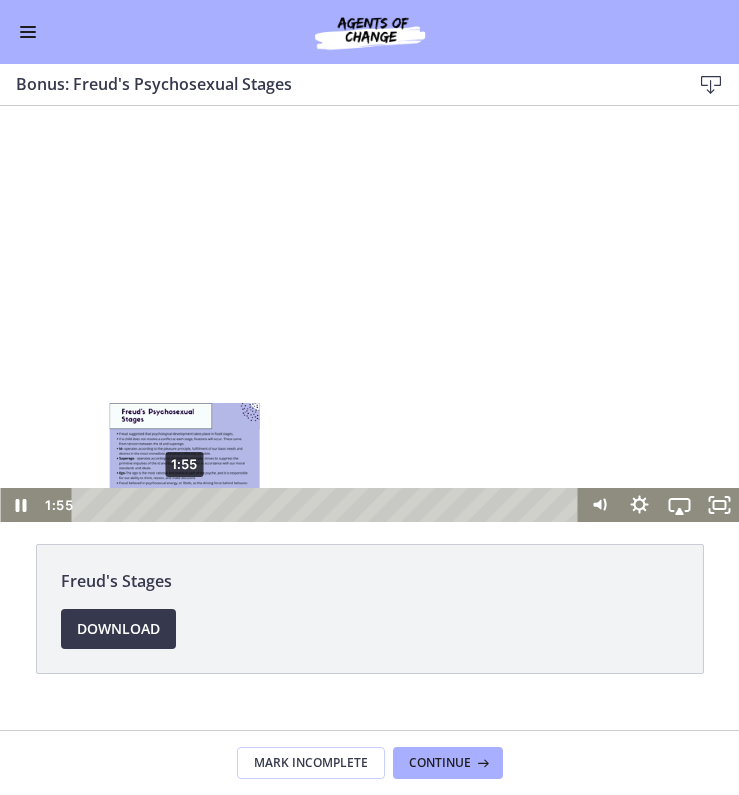 click on "1:55" at bounding box center [327, 505] 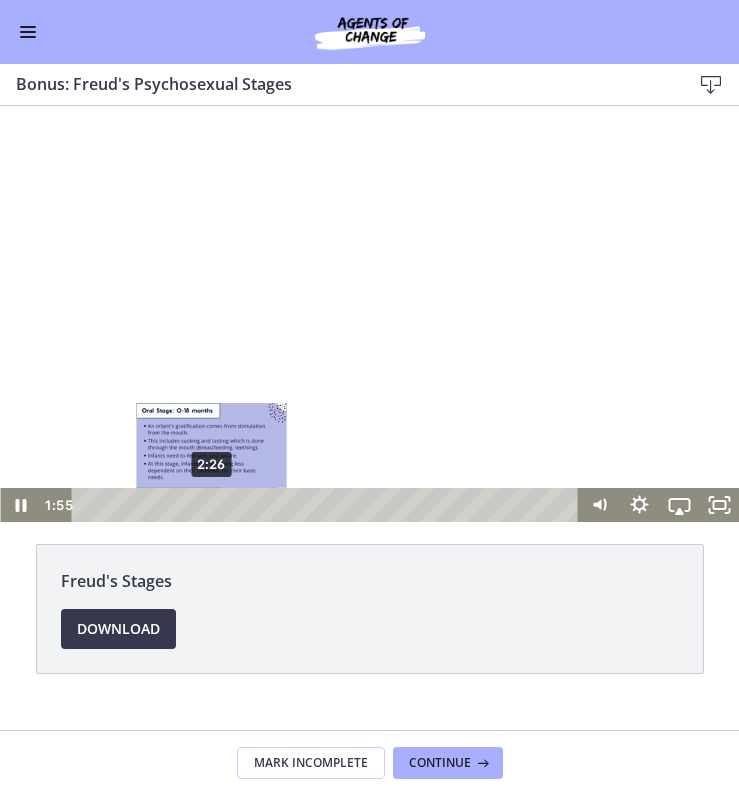 click on "2:26" at bounding box center [327, 505] 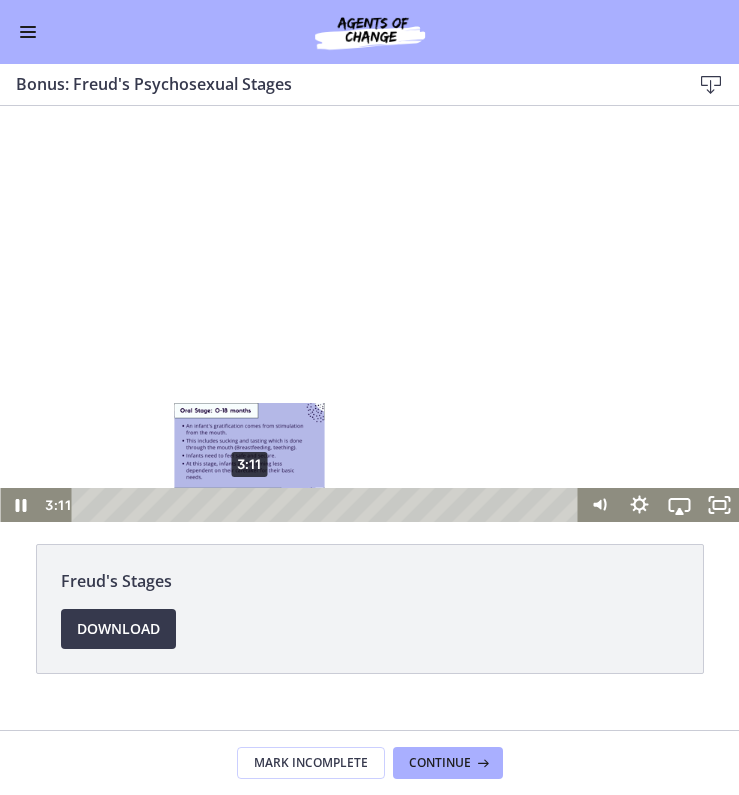 click on "3:11" at bounding box center (327, 505) 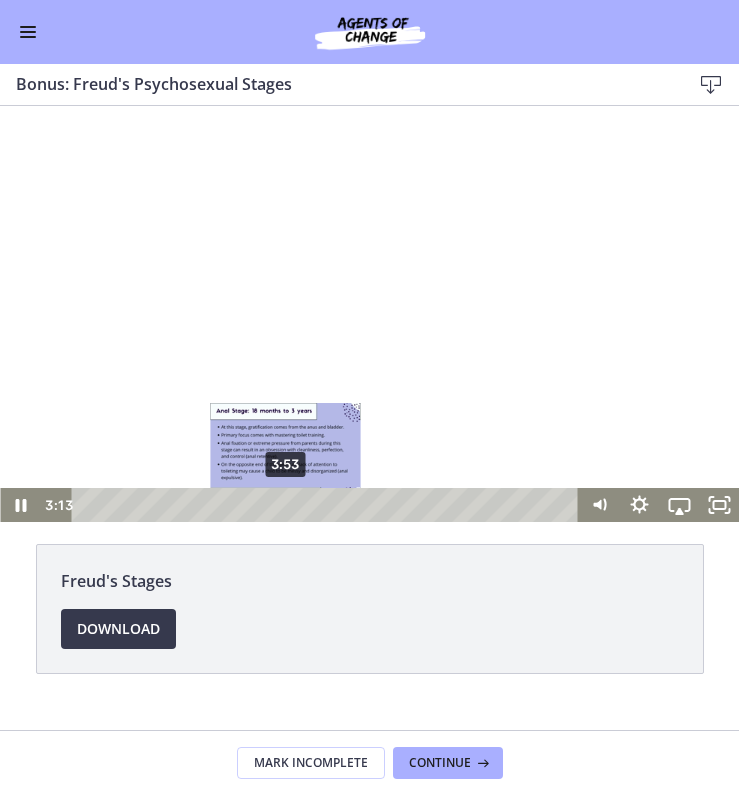 click on "3:53" at bounding box center [327, 505] 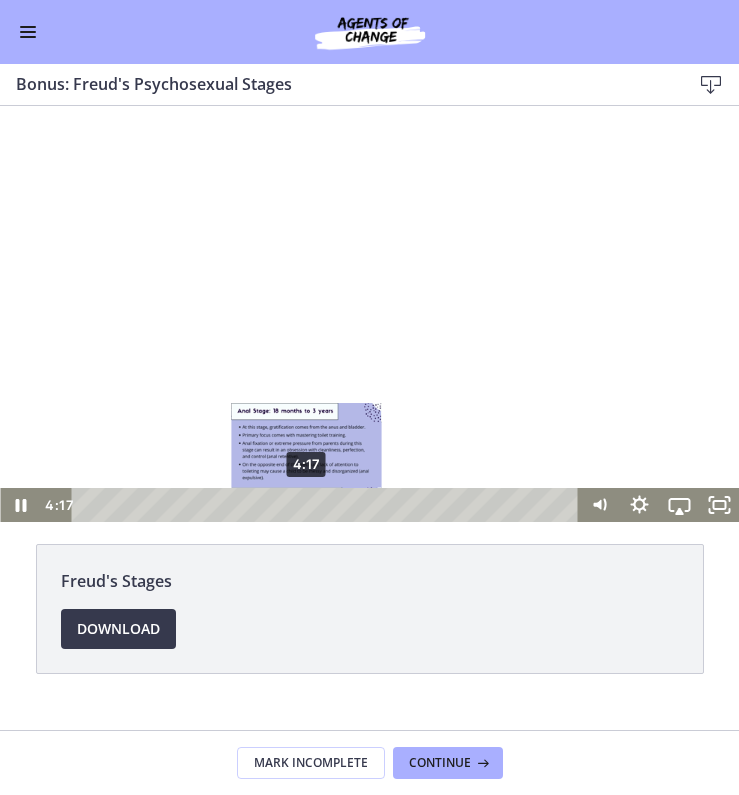 click on "4:17" at bounding box center (327, 505) 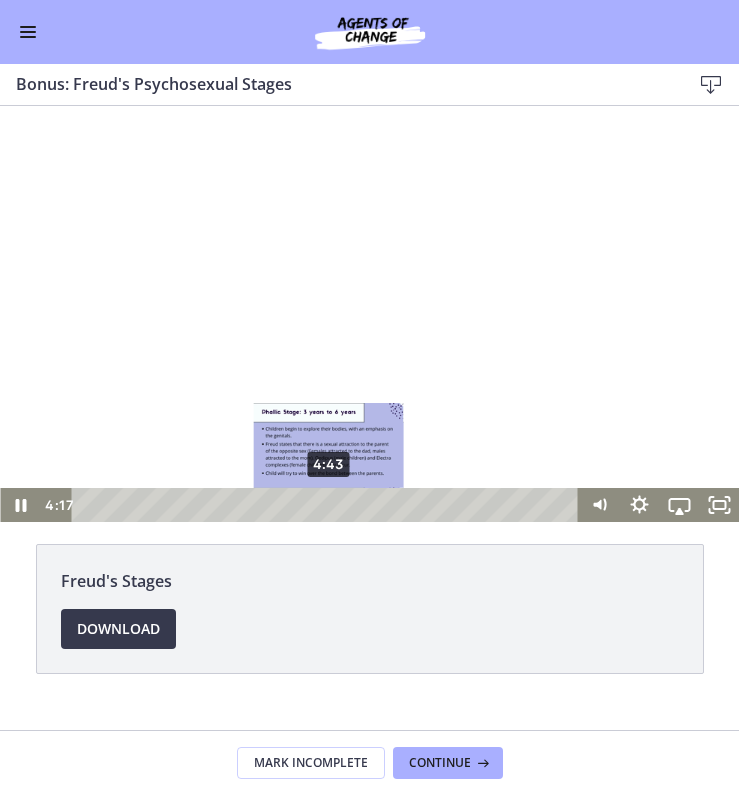 click on "4:43" at bounding box center (327, 505) 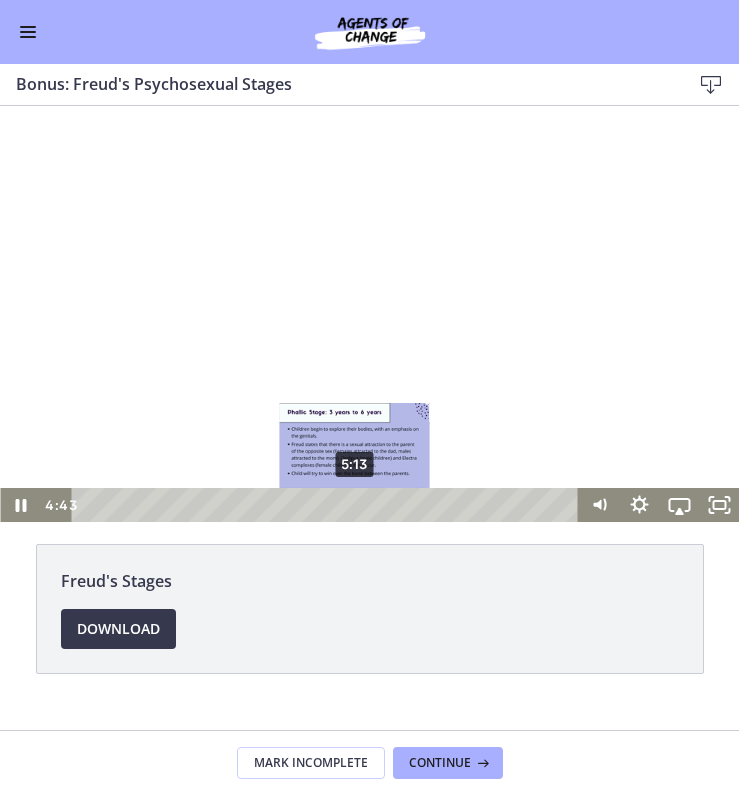 click on "5:13" at bounding box center [327, 505] 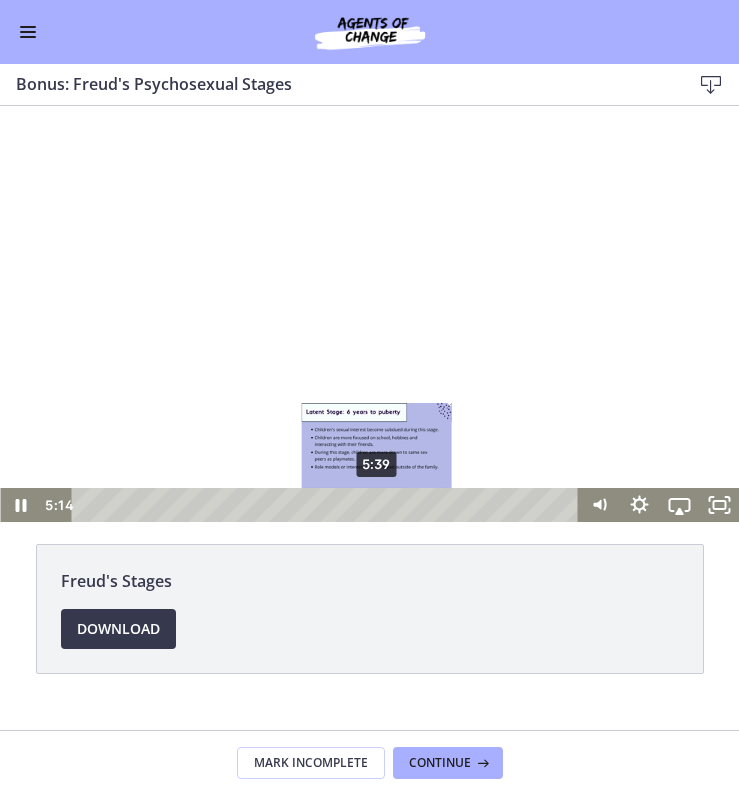 click on "5:39" at bounding box center (327, 505) 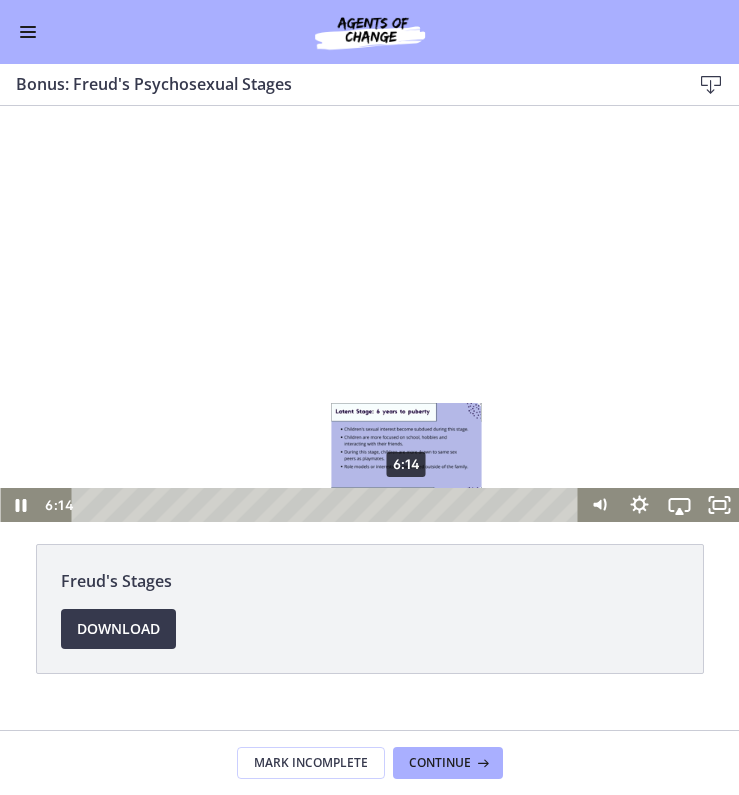 click on "6:14" at bounding box center [327, 505] 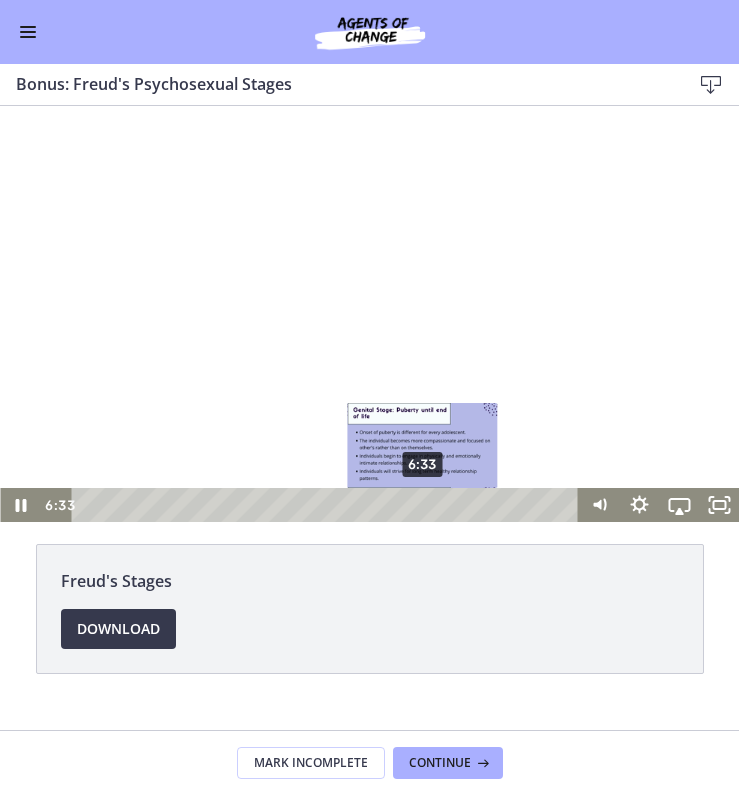 click on "6:33" at bounding box center (327, 505) 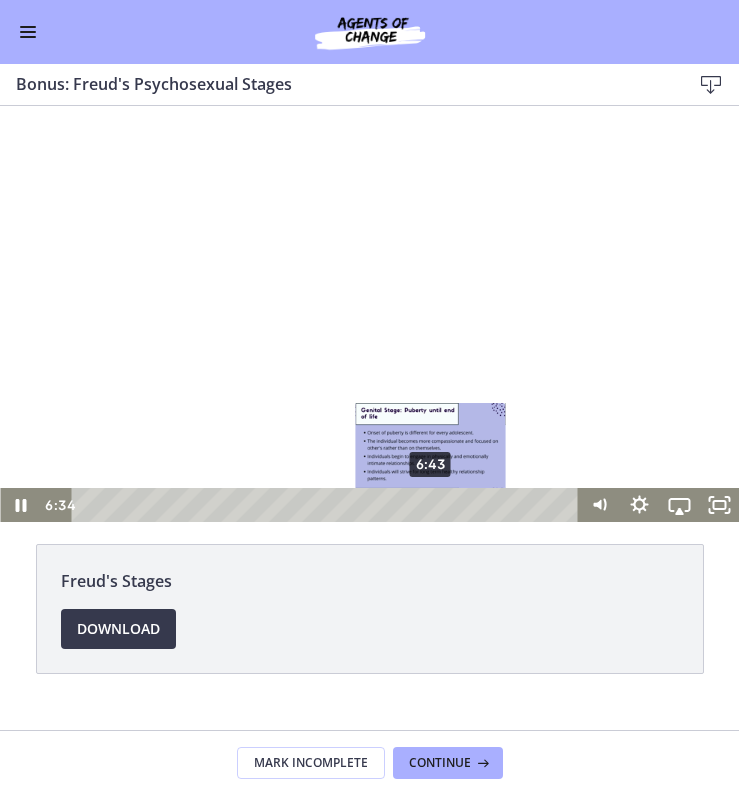 click on "6:43" at bounding box center [327, 505] 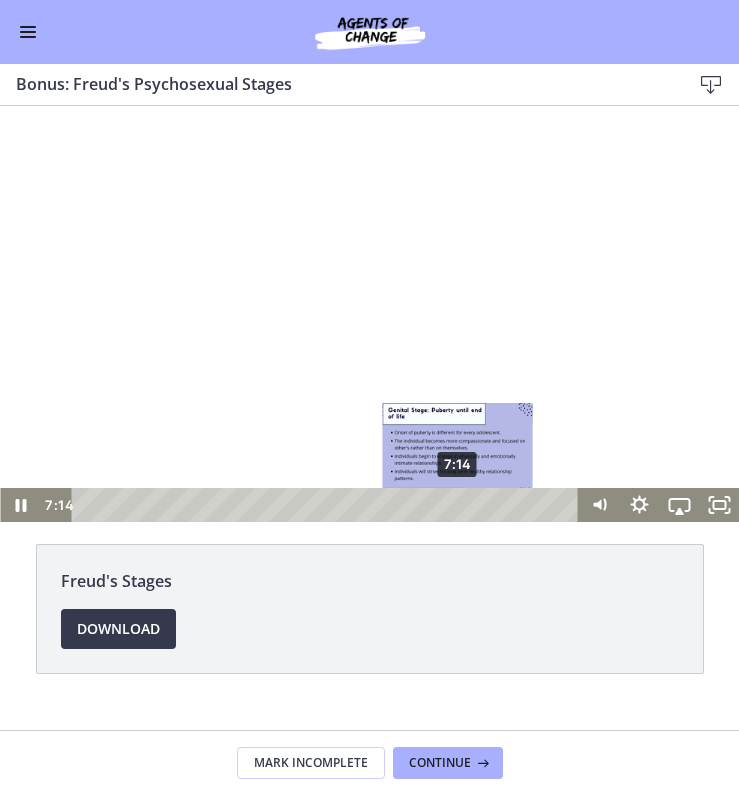 click on "7:14" at bounding box center (327, 505) 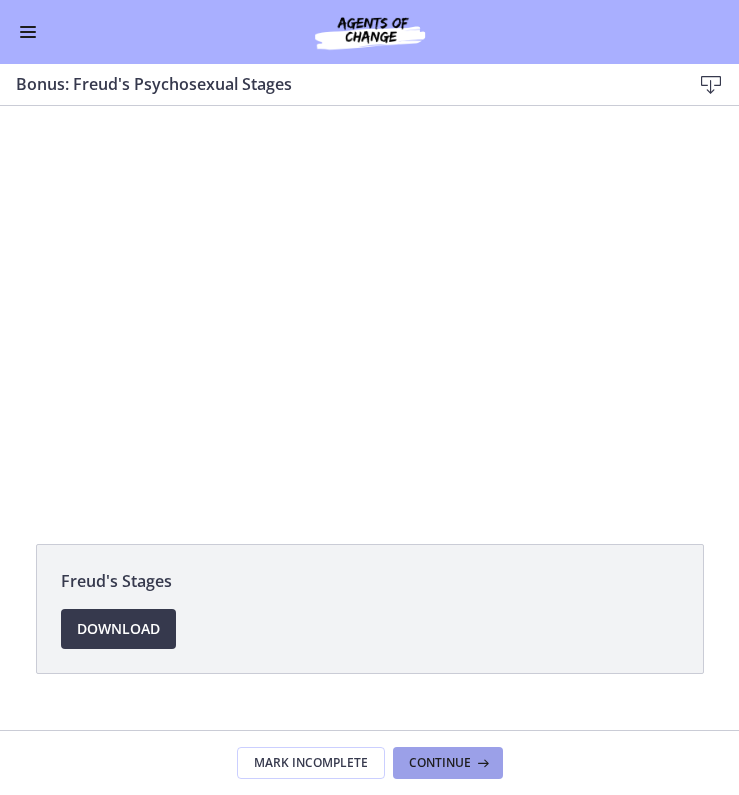 click on "Continue" at bounding box center [440, 763] 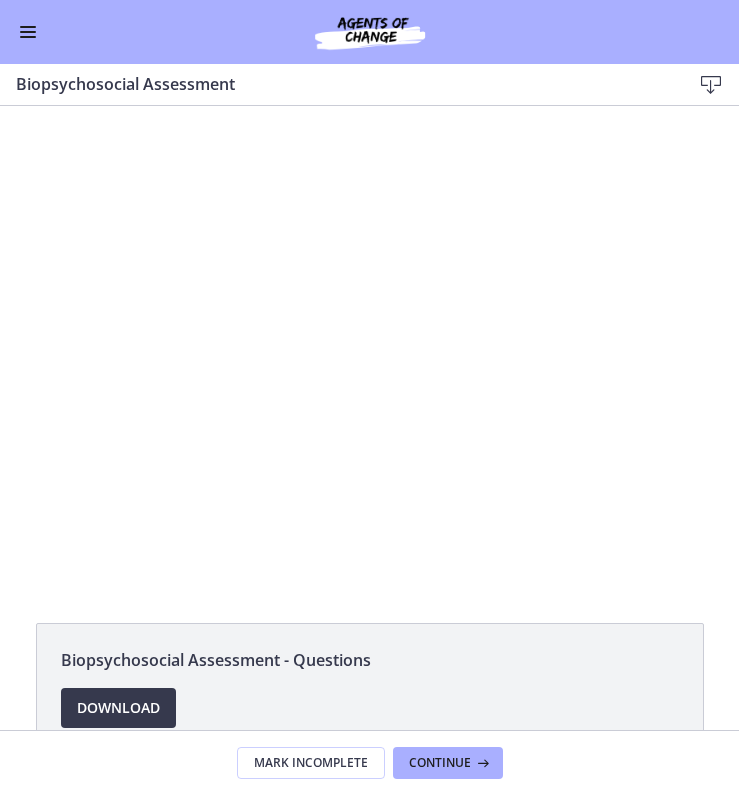 scroll, scrollTop: 0, scrollLeft: 0, axis: both 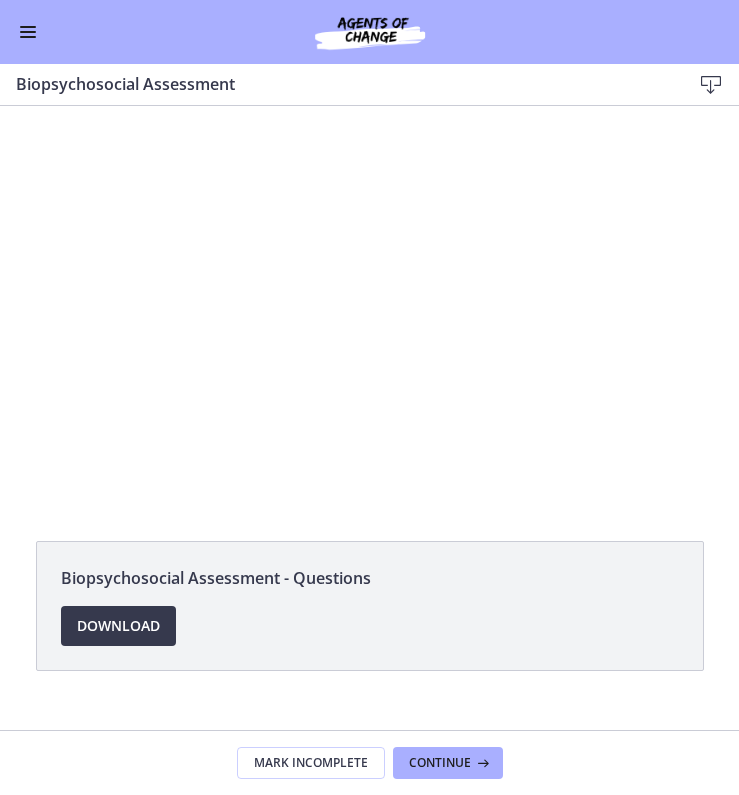 click on "Continue" at bounding box center [440, 763] 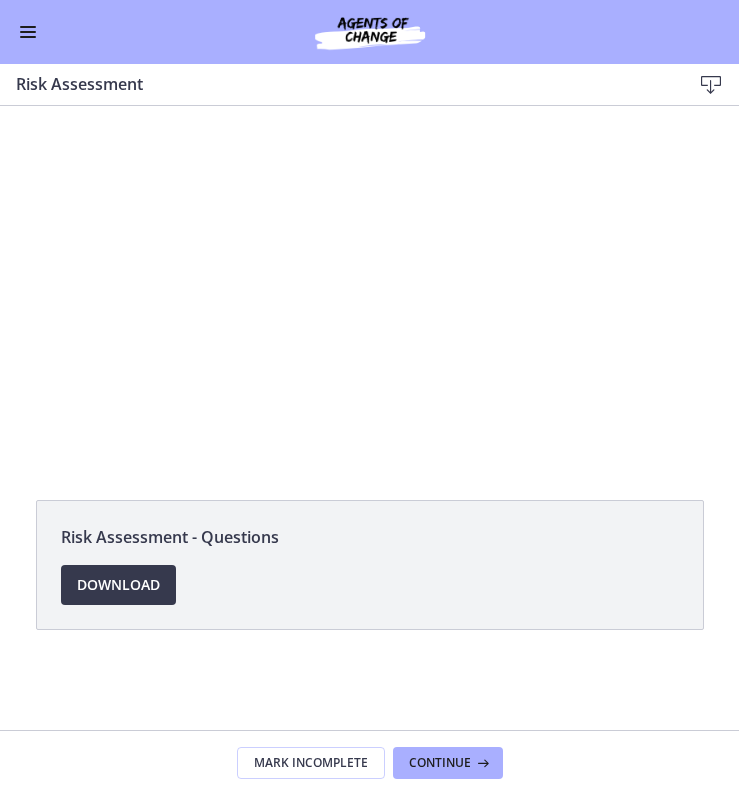 scroll, scrollTop: 0, scrollLeft: 0, axis: both 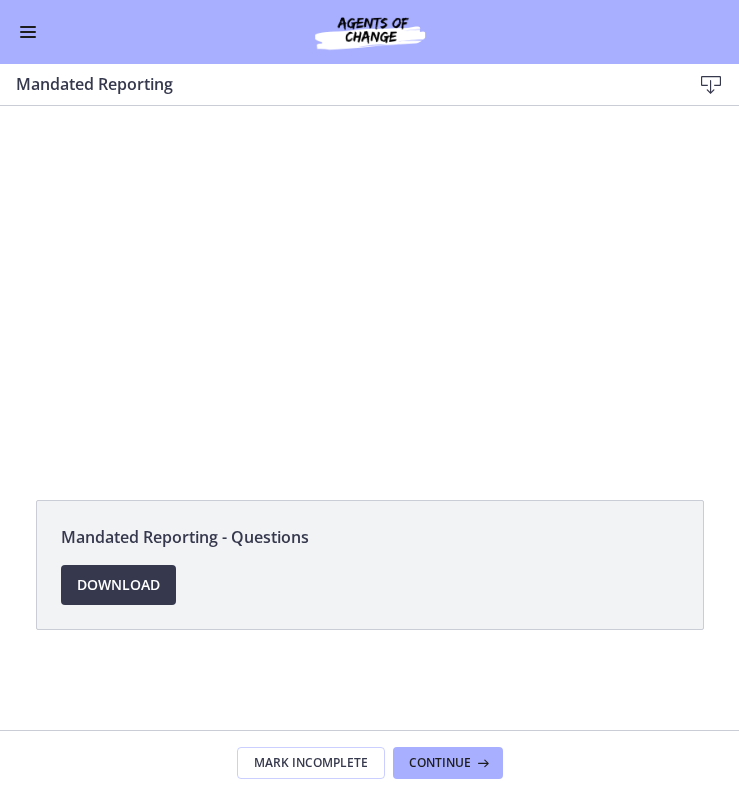 click on "Continue" at bounding box center [440, 763] 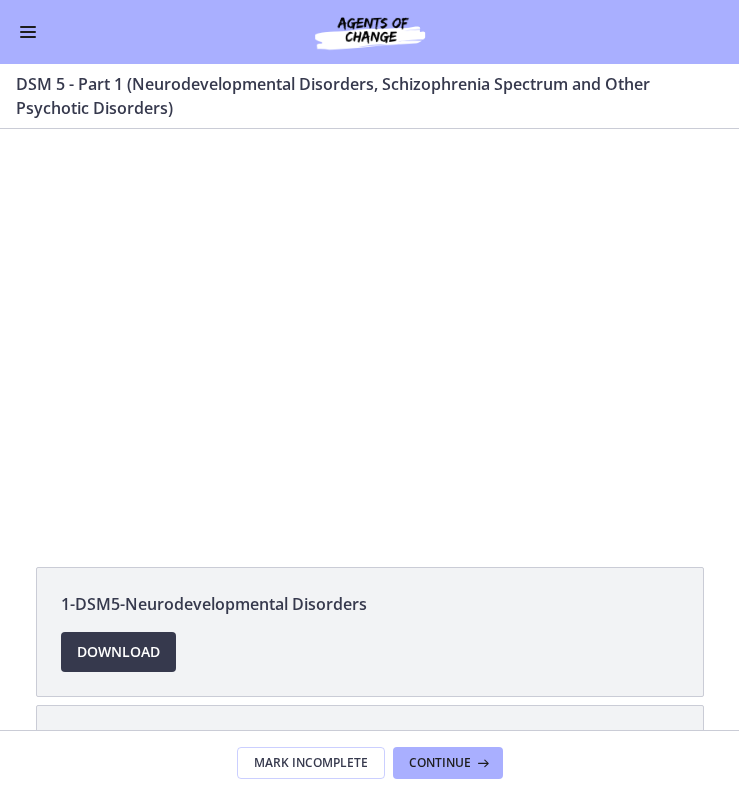 scroll, scrollTop: 0, scrollLeft: 0, axis: both 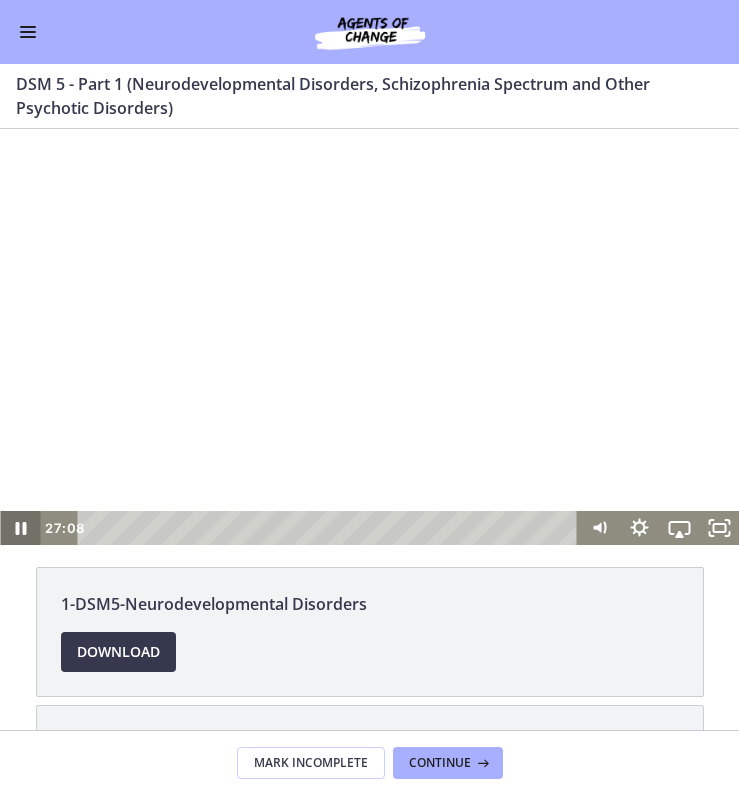 click 